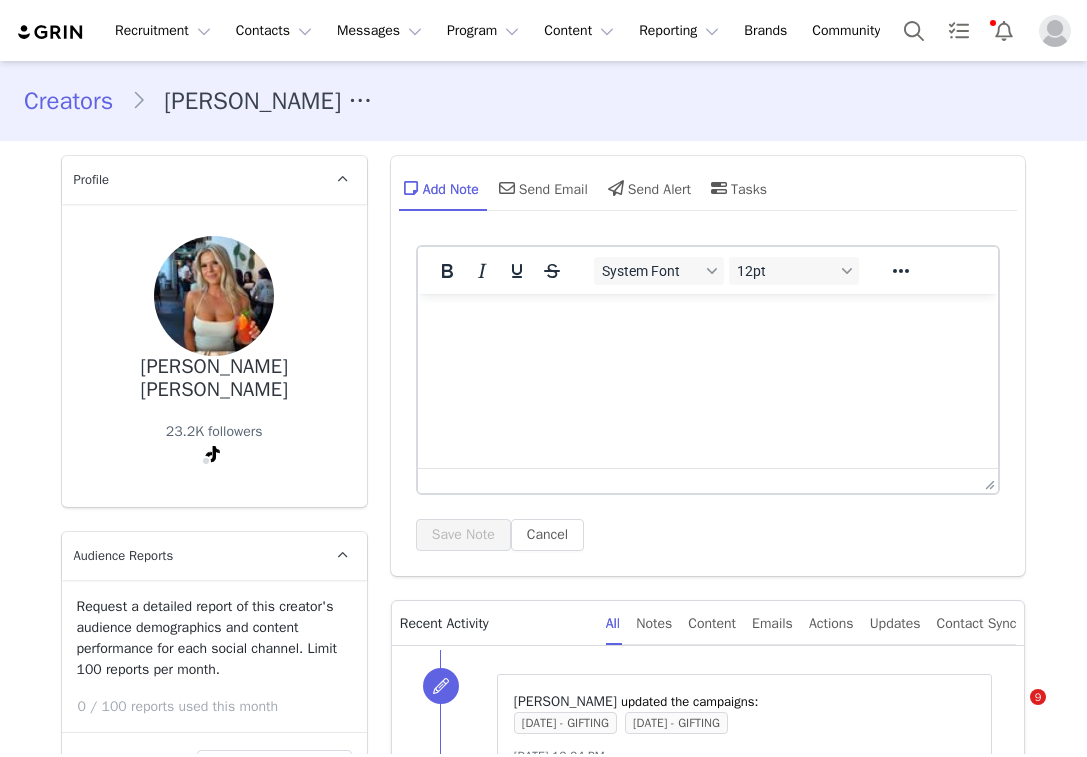 select 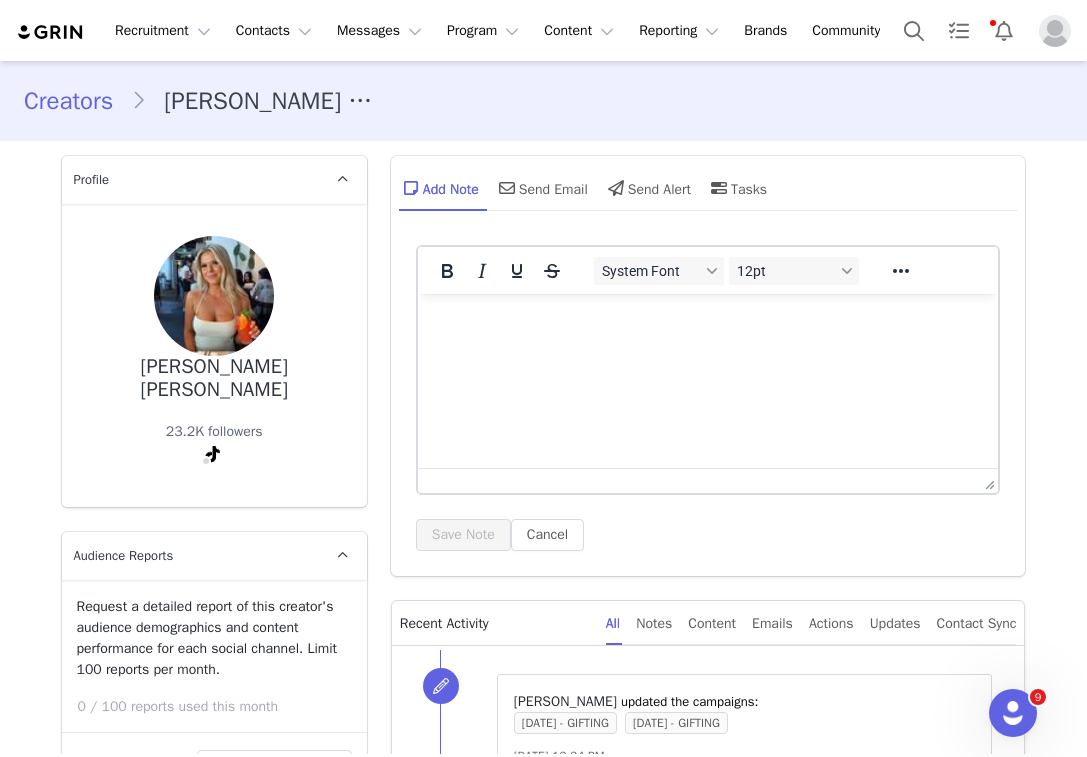 scroll, scrollTop: 2926, scrollLeft: 0, axis: vertical 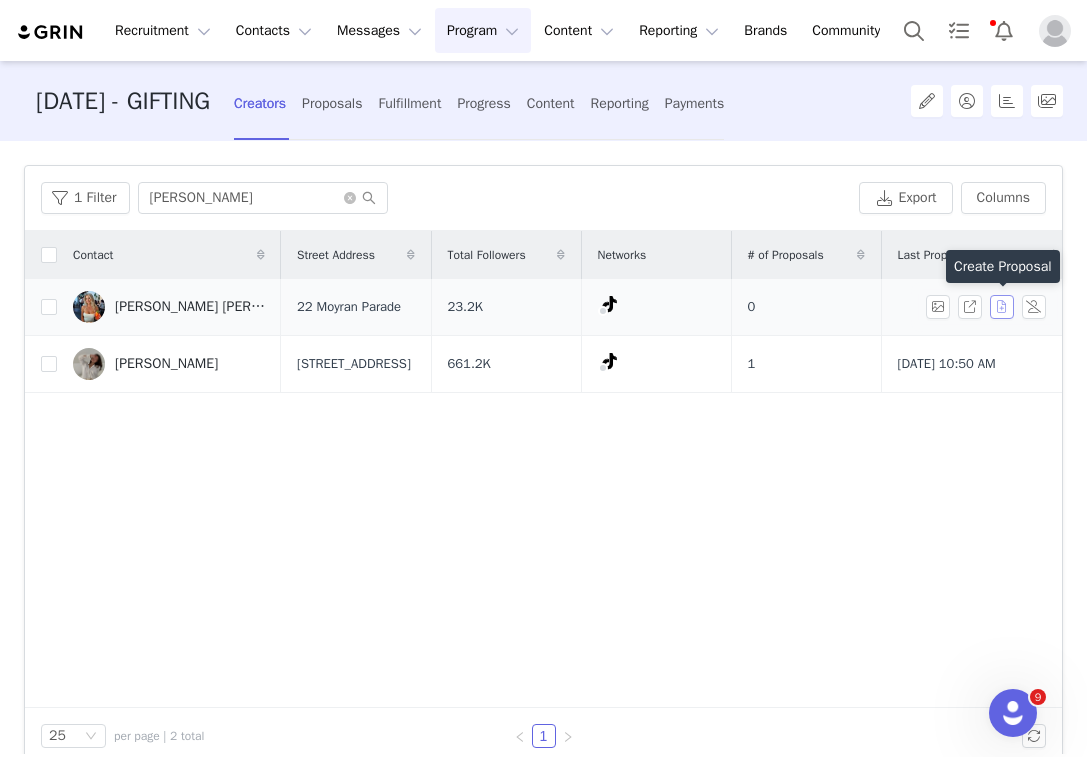 click at bounding box center (1002, 307) 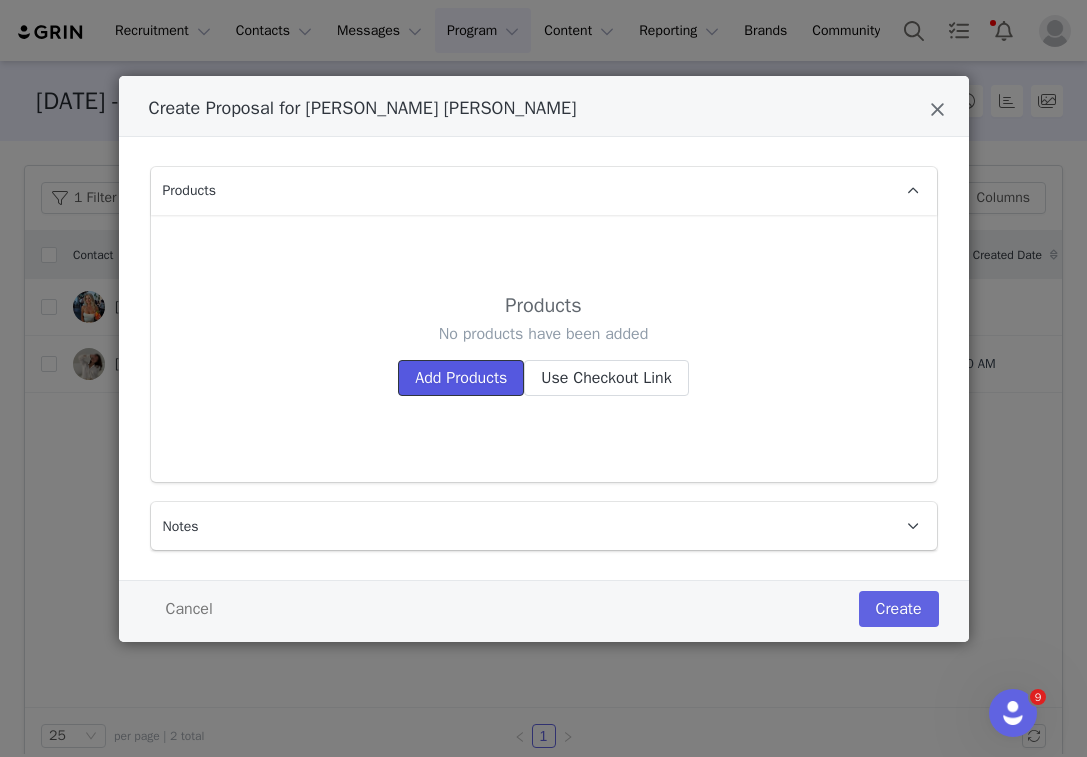 click on "Add Products" at bounding box center (461, 378) 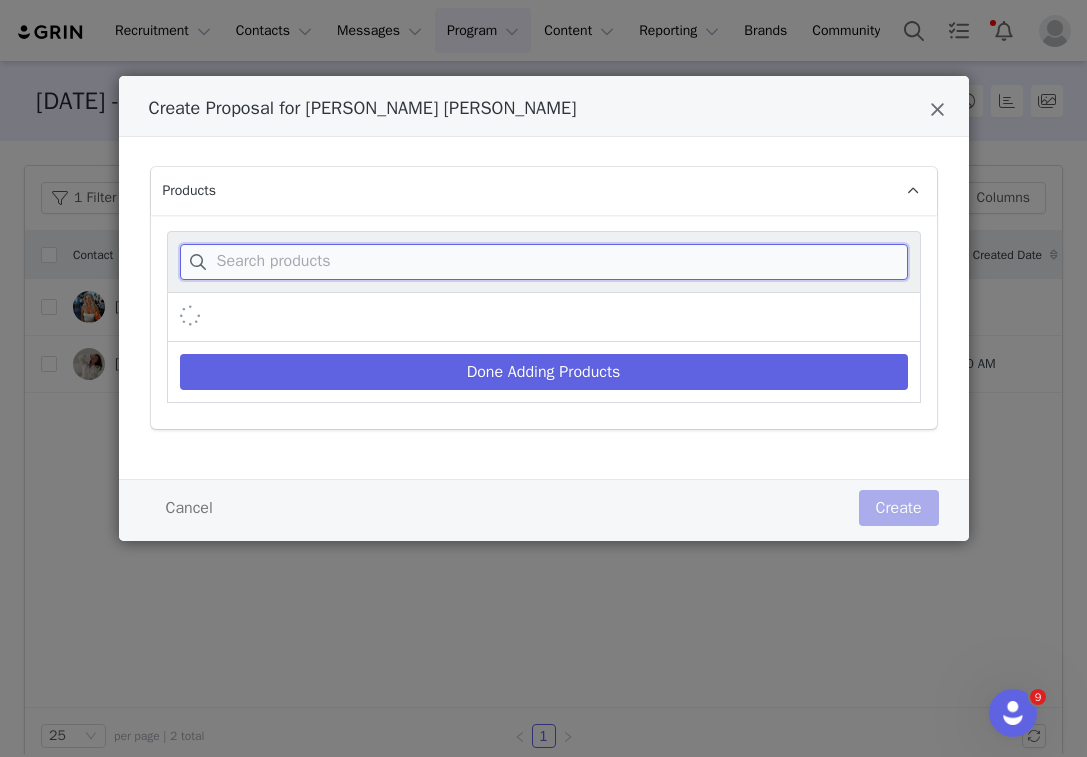 click at bounding box center (544, 262) 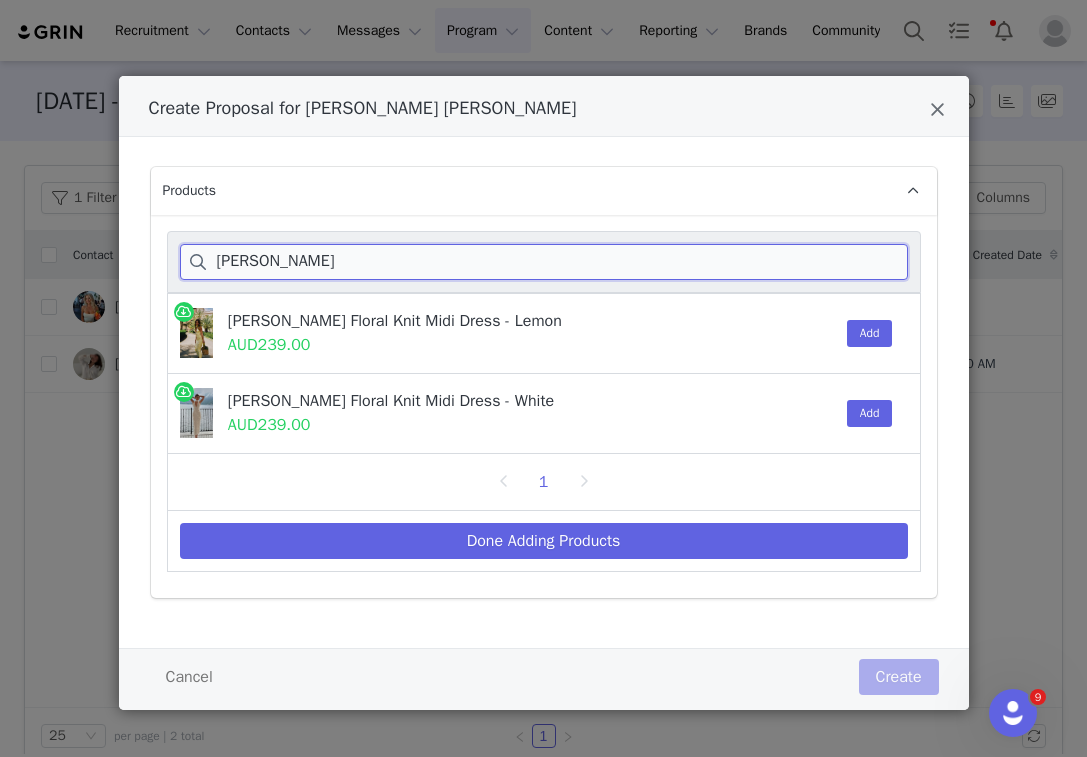 type on "[PERSON_NAME]" 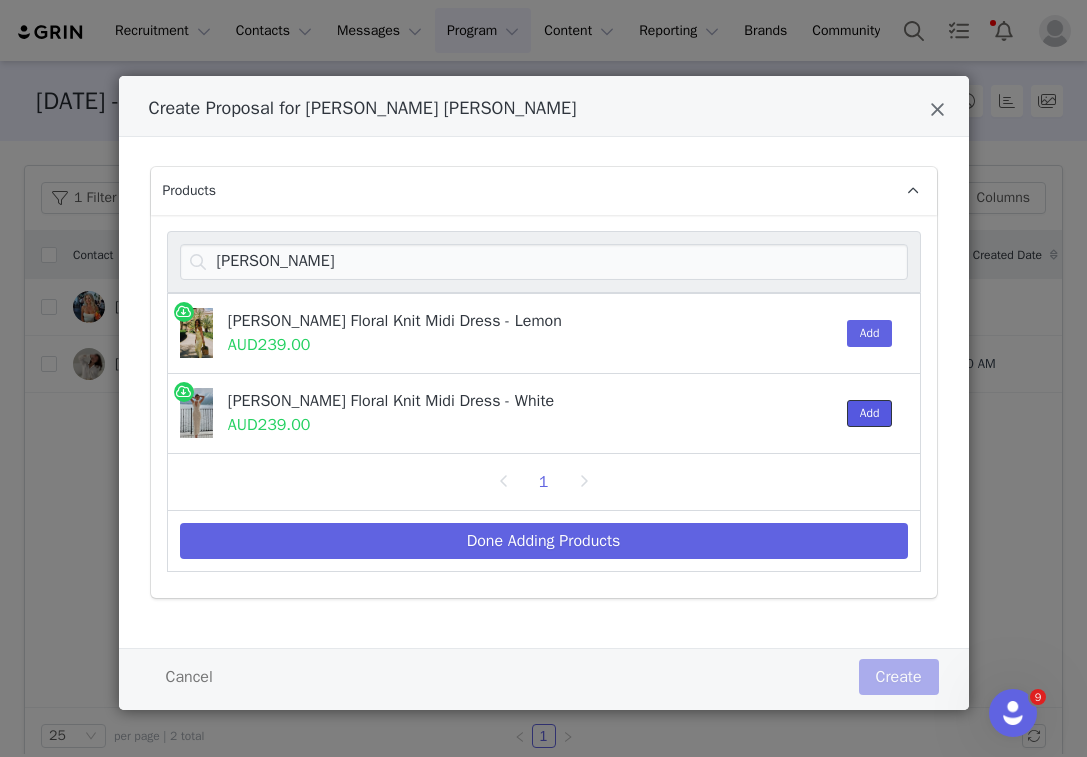 click on "Add" at bounding box center (870, 413) 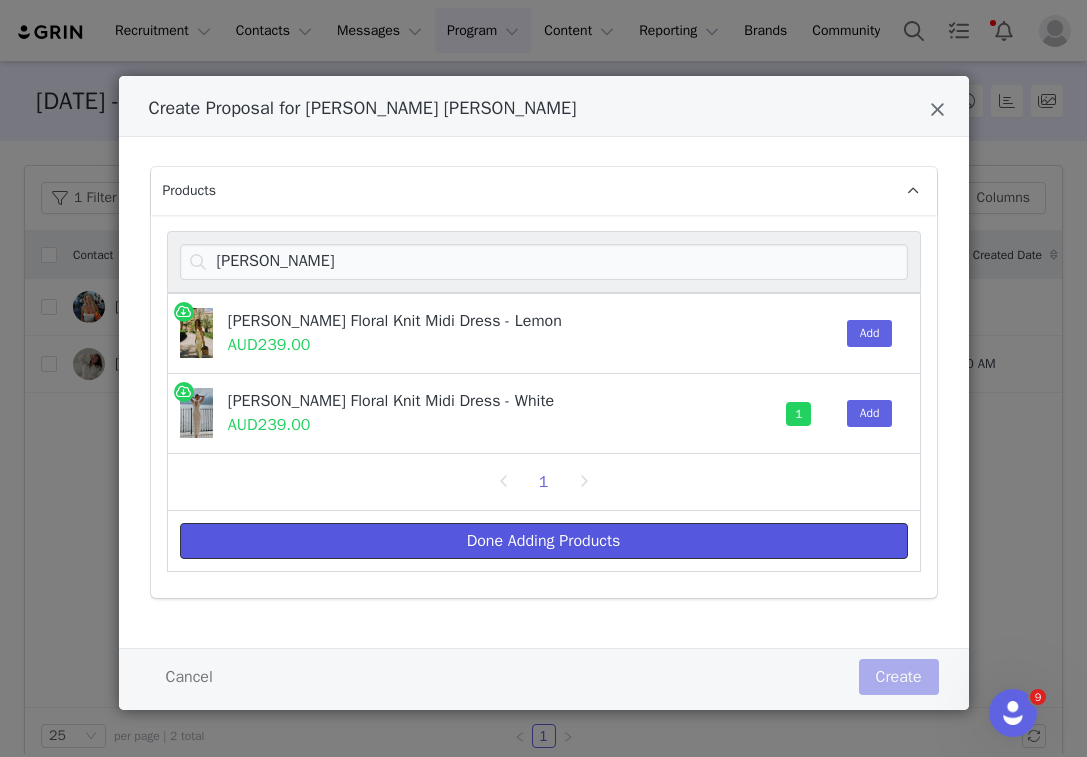 click on "Done Adding Products" at bounding box center (544, 541) 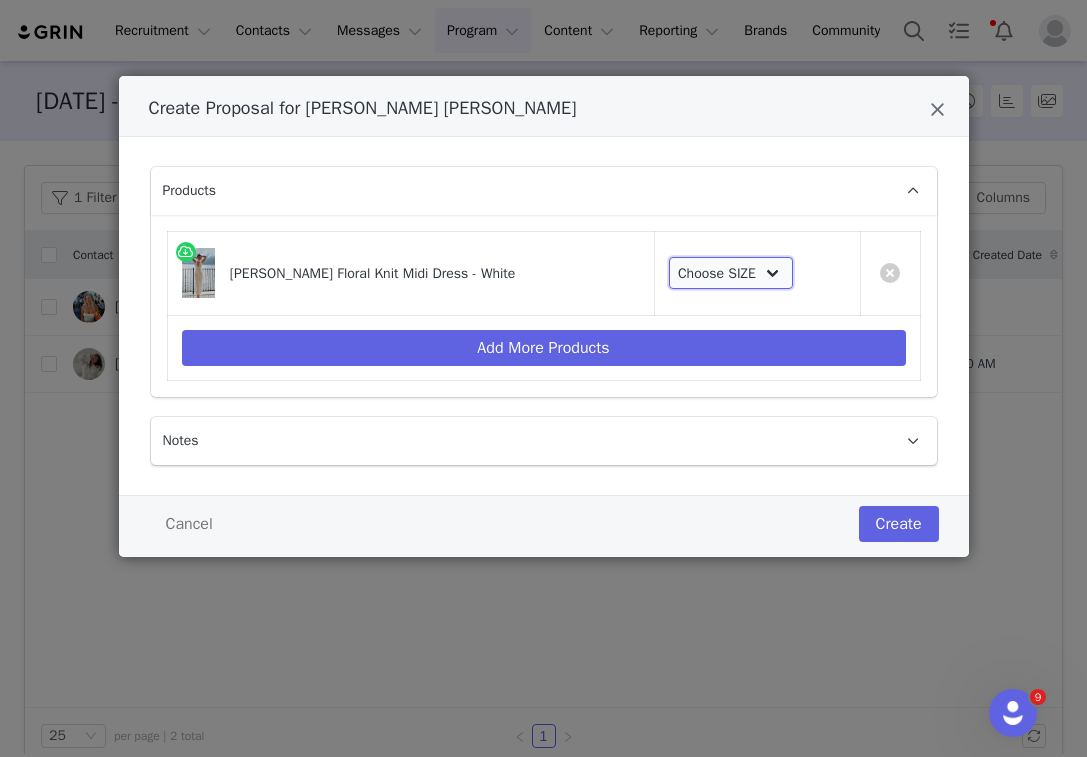 click on "Choose SIZE  XXS   XS   S   M   L   XL   XXL   3XL" at bounding box center (731, 273) 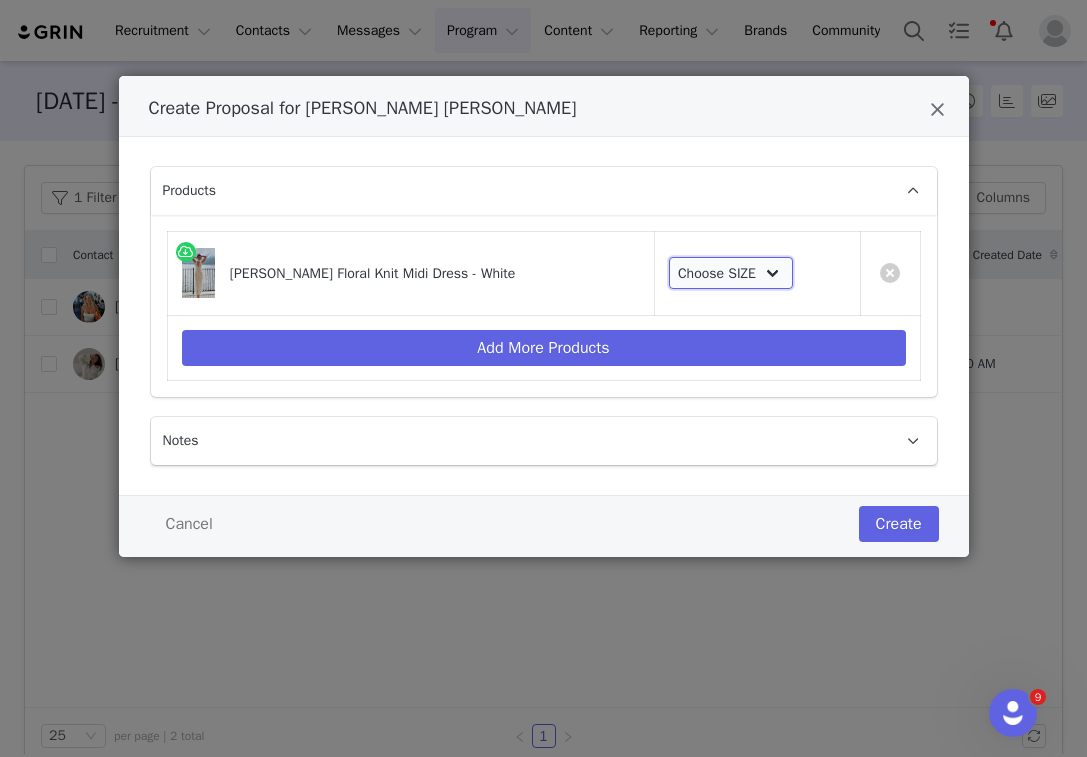 select on "26375441" 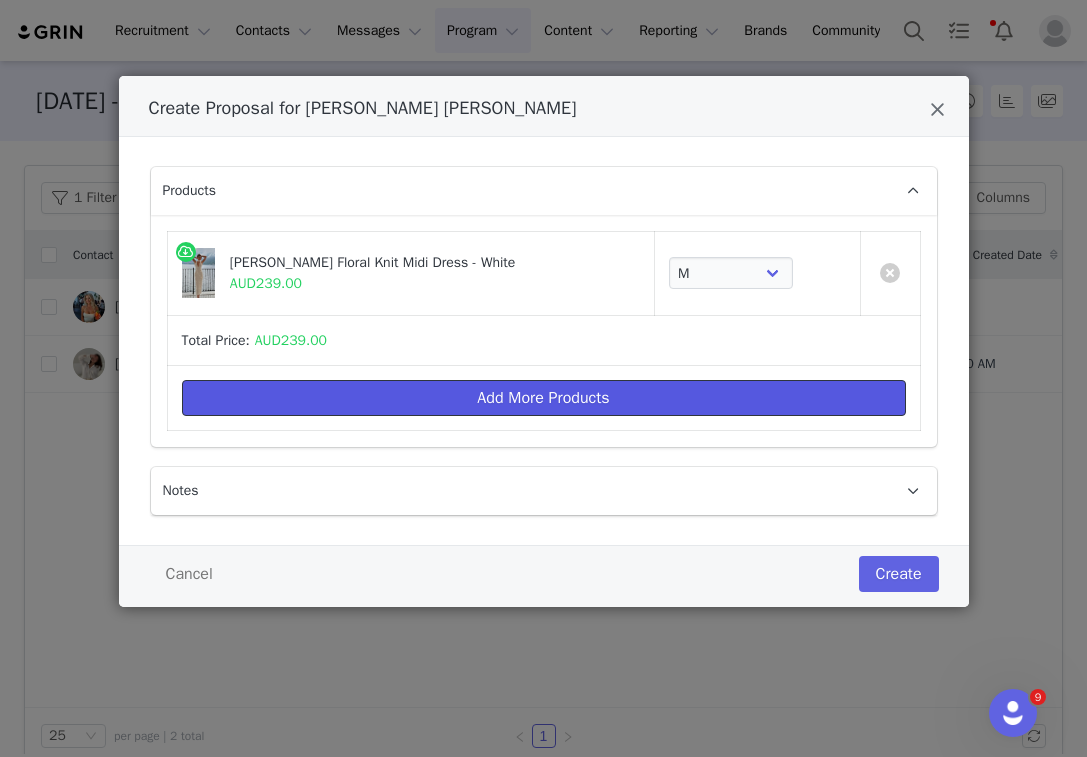 click on "Add More Products" at bounding box center [544, 398] 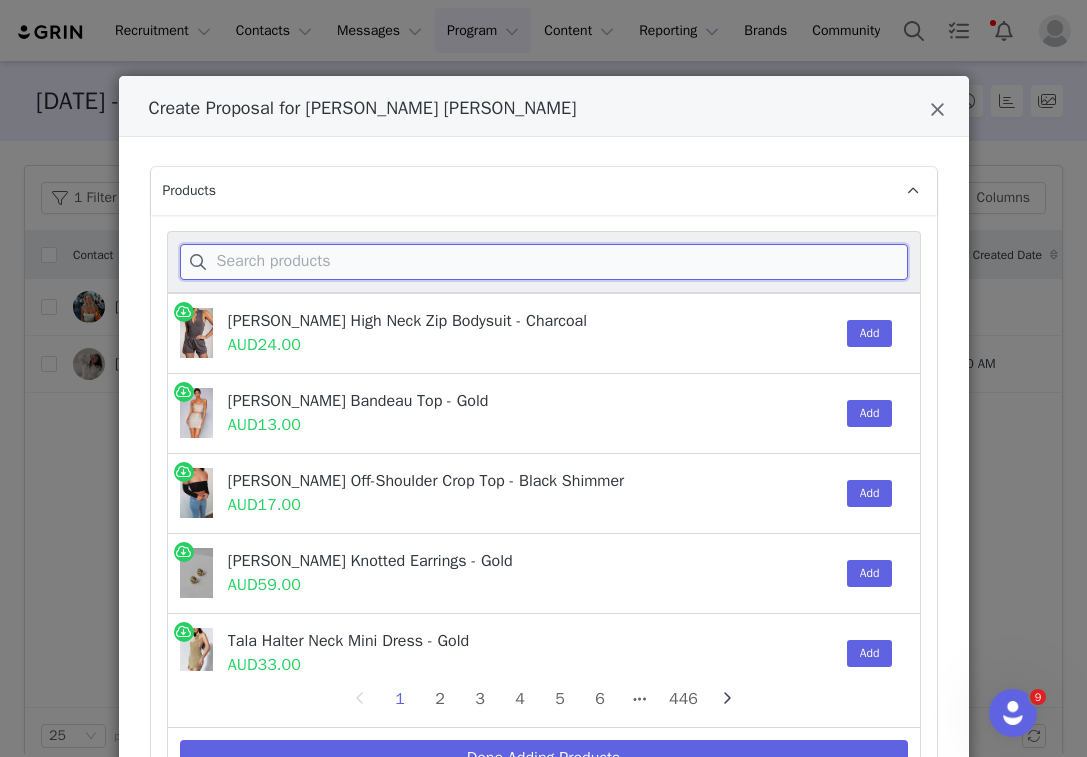 click at bounding box center [544, 262] 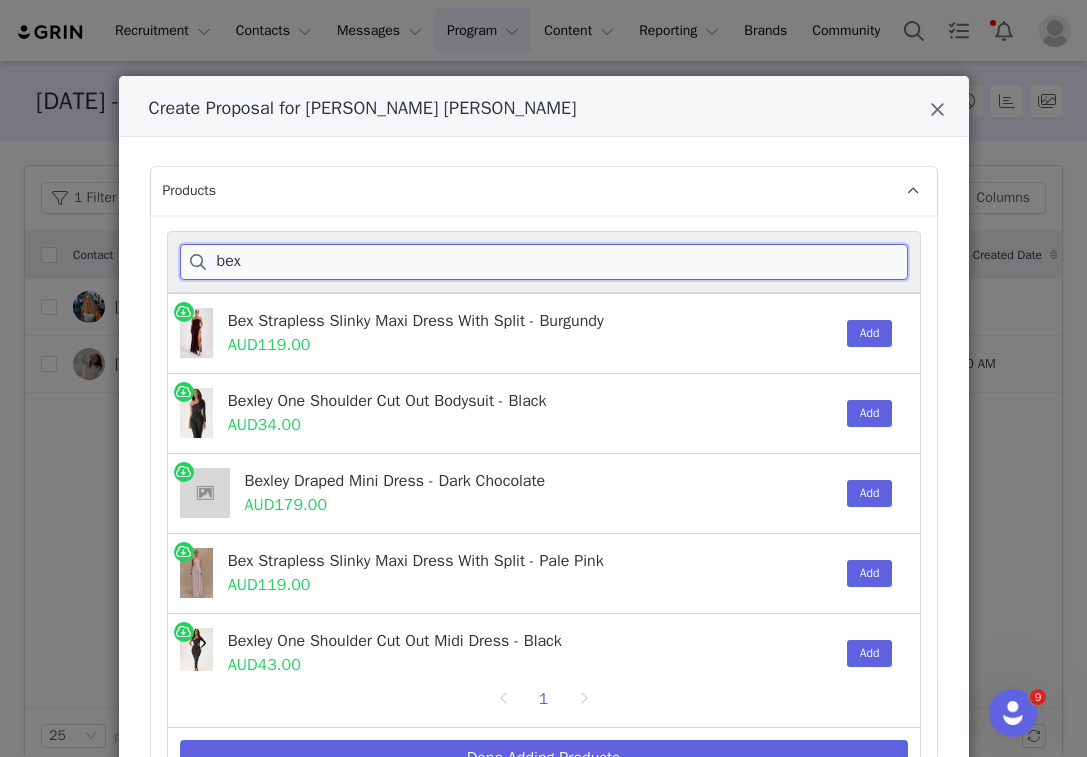 type on "bex" 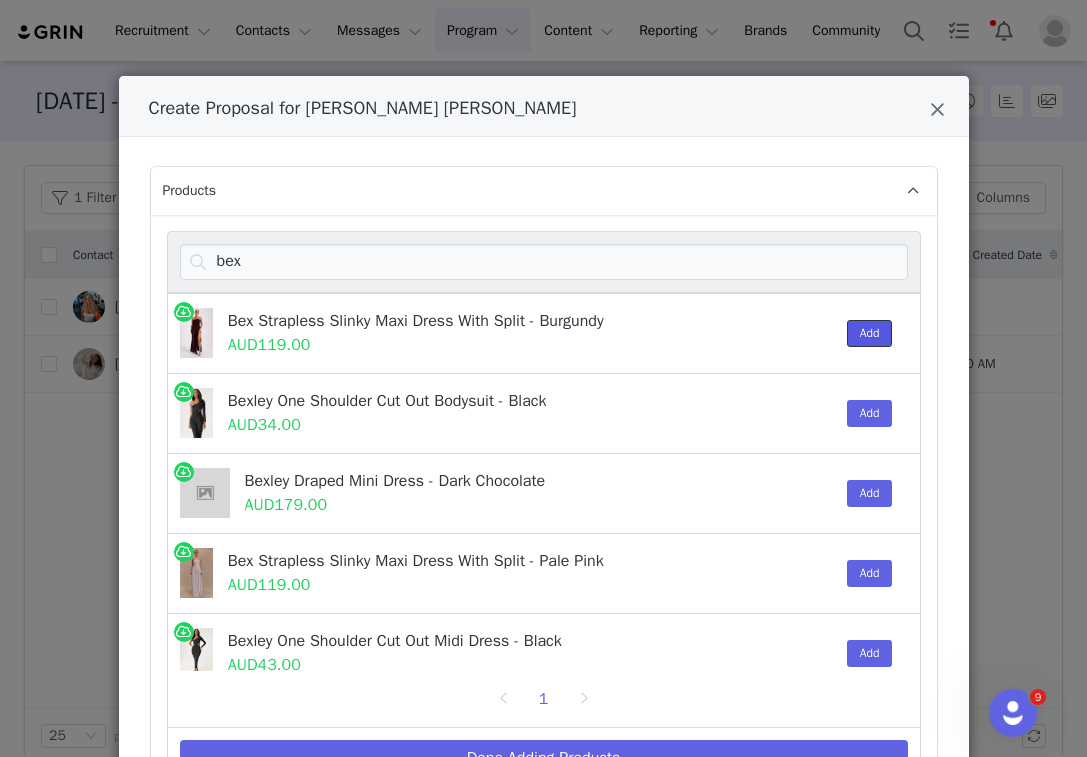 click on "Add" at bounding box center (870, 333) 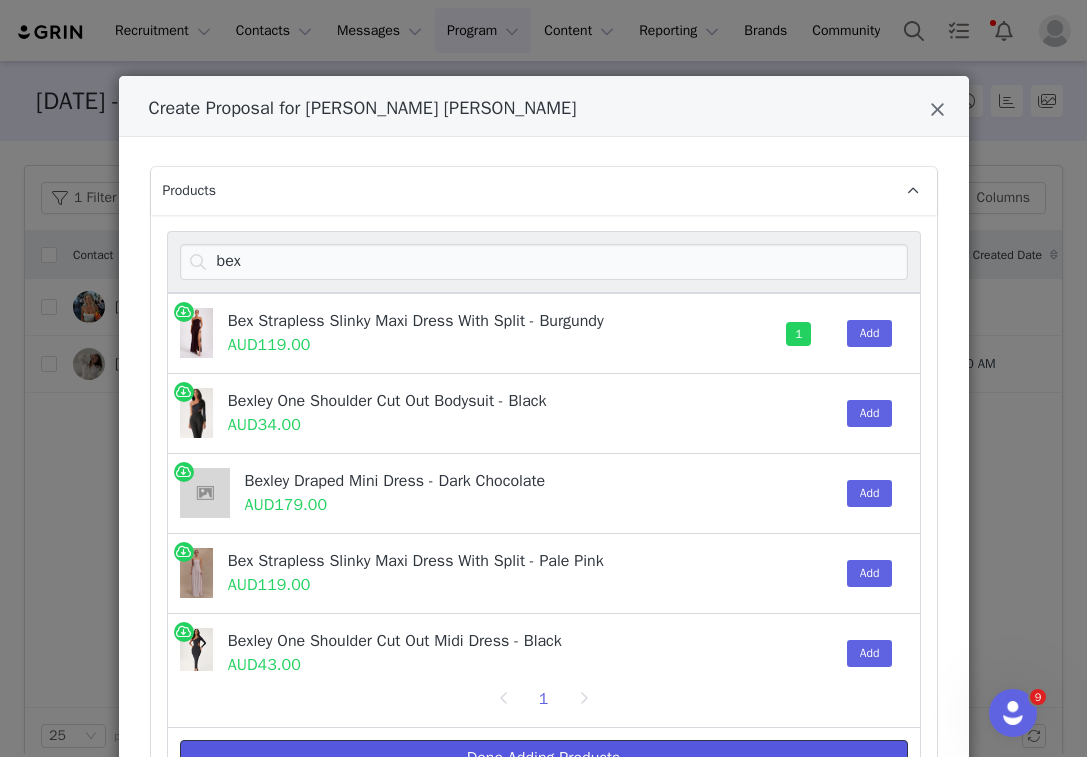 click on "Done Adding Products" at bounding box center [544, 758] 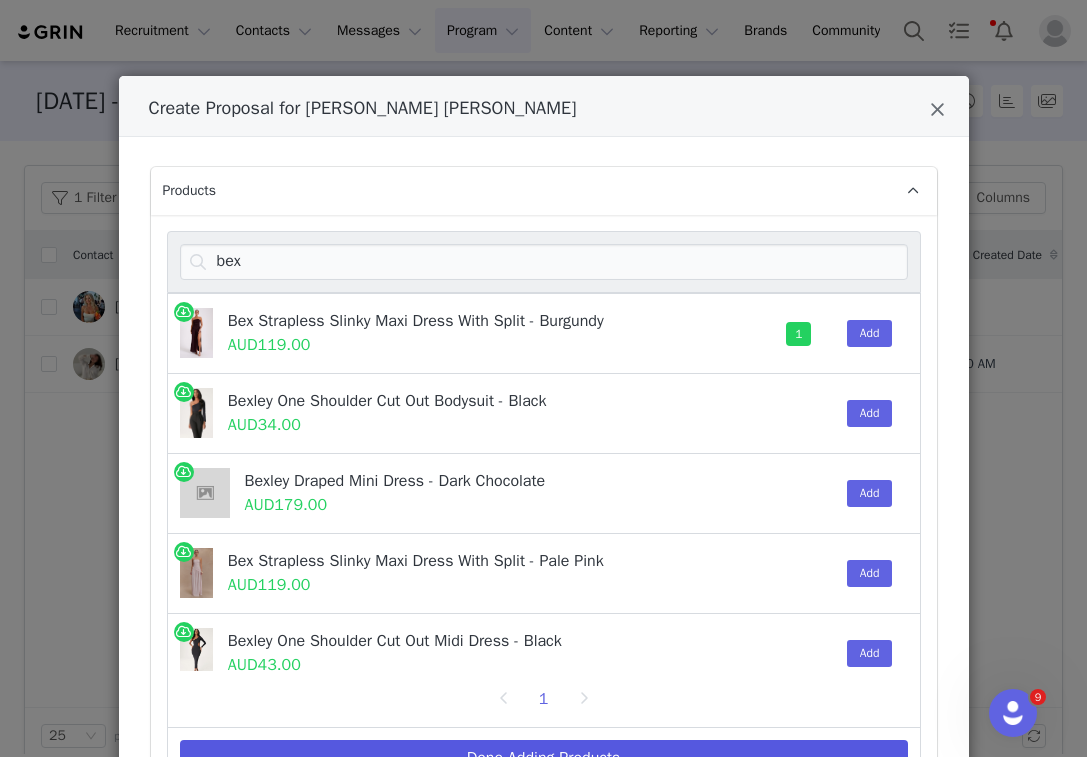 select on "26375441" 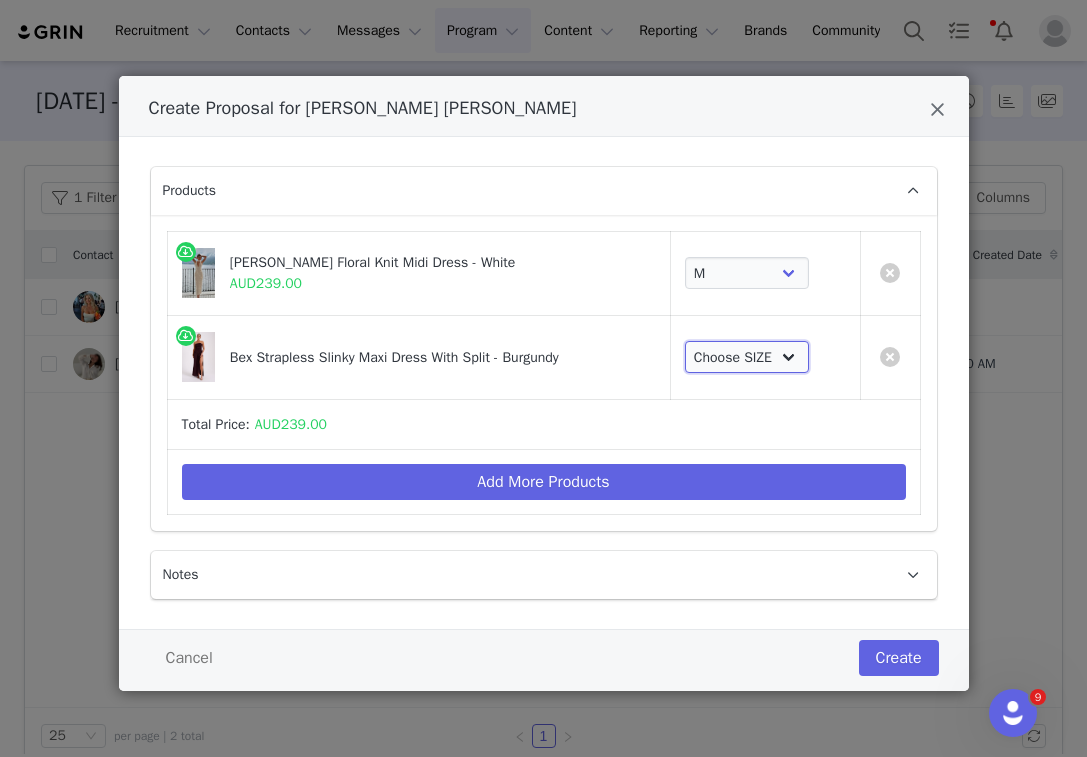 click on "Choose SIZE  XXS   XS   S   M   L   XL   XXL   3XL" at bounding box center [747, 357] 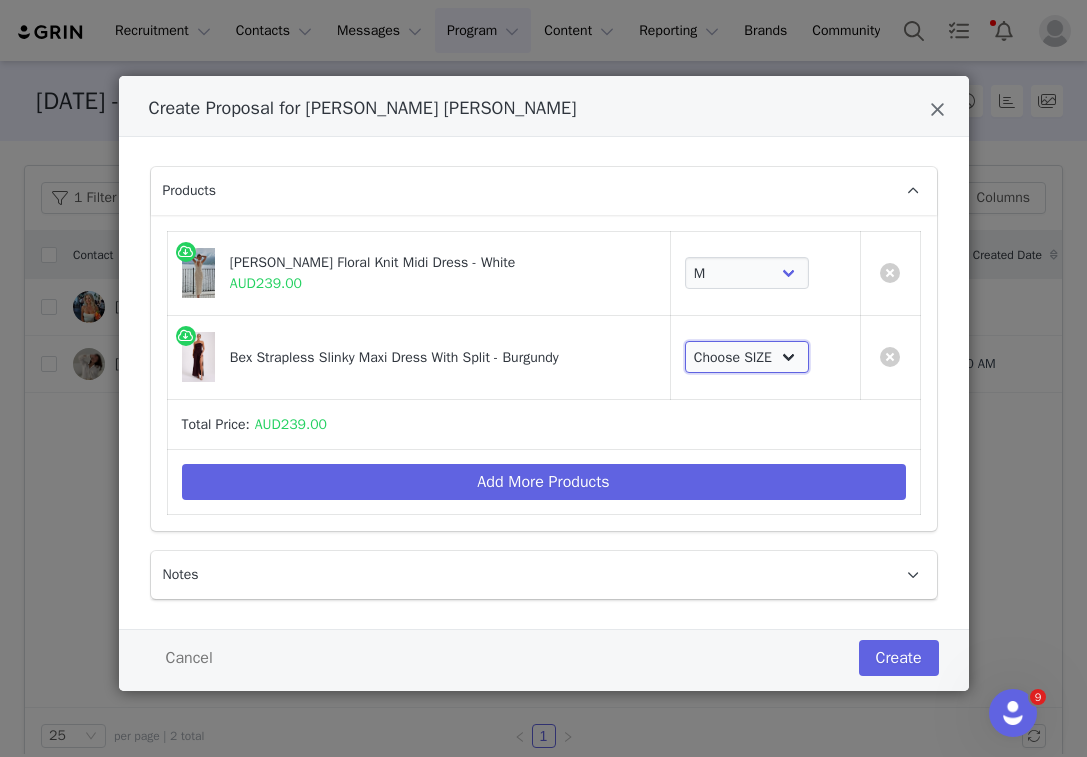 select on "19666709" 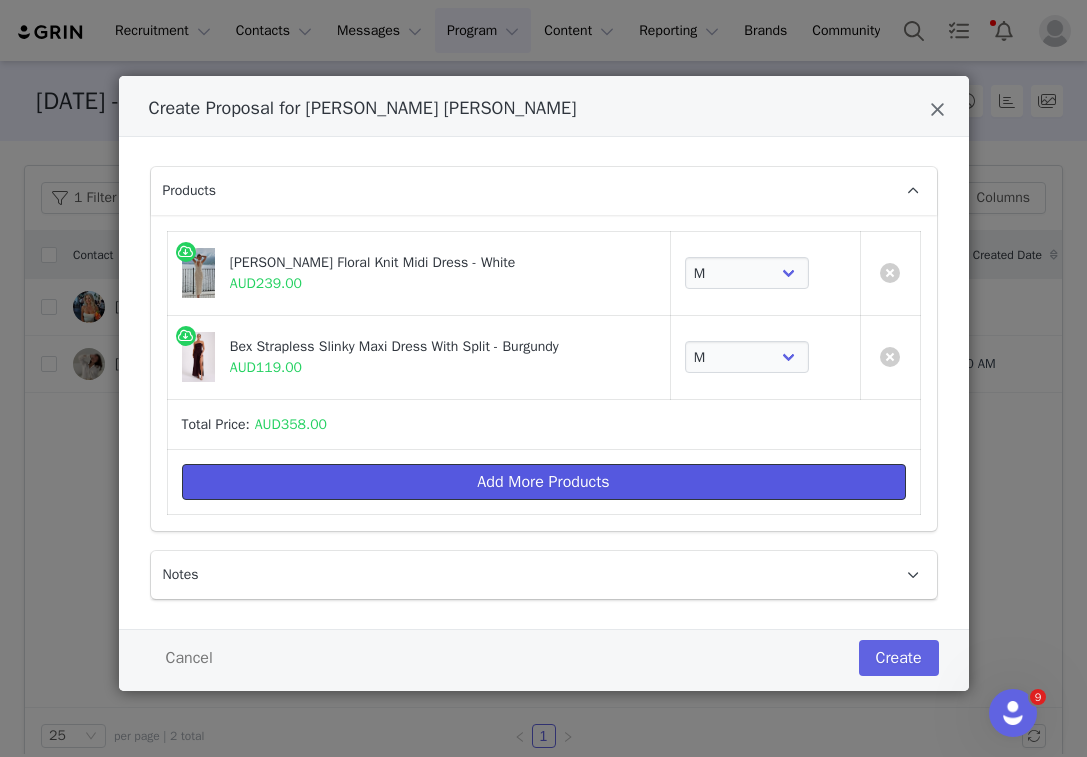 click on "Add More Products" at bounding box center (544, 482) 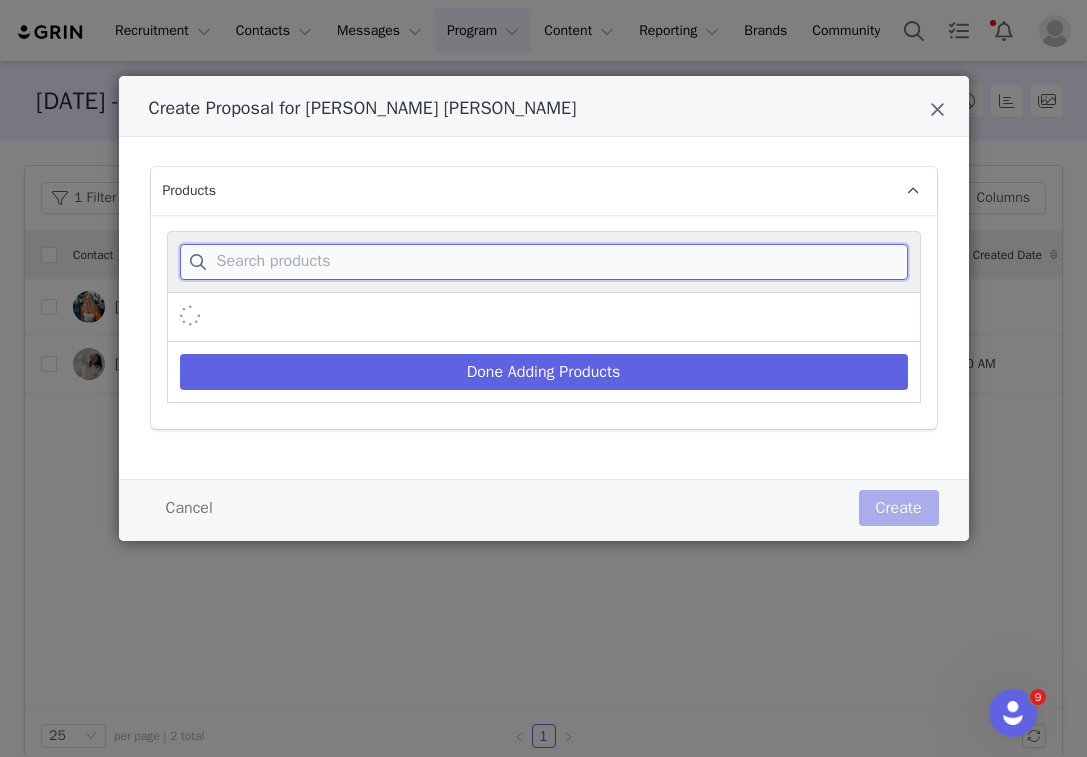 click at bounding box center (544, 262) 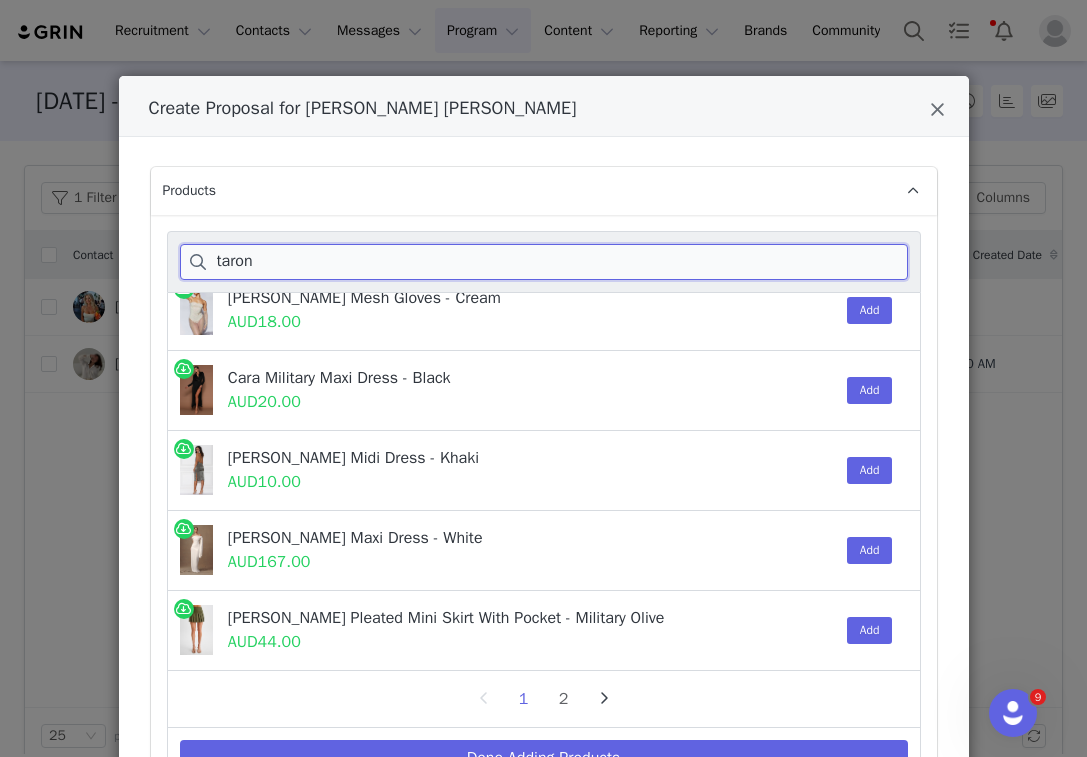 scroll, scrollTop: 1622, scrollLeft: 0, axis: vertical 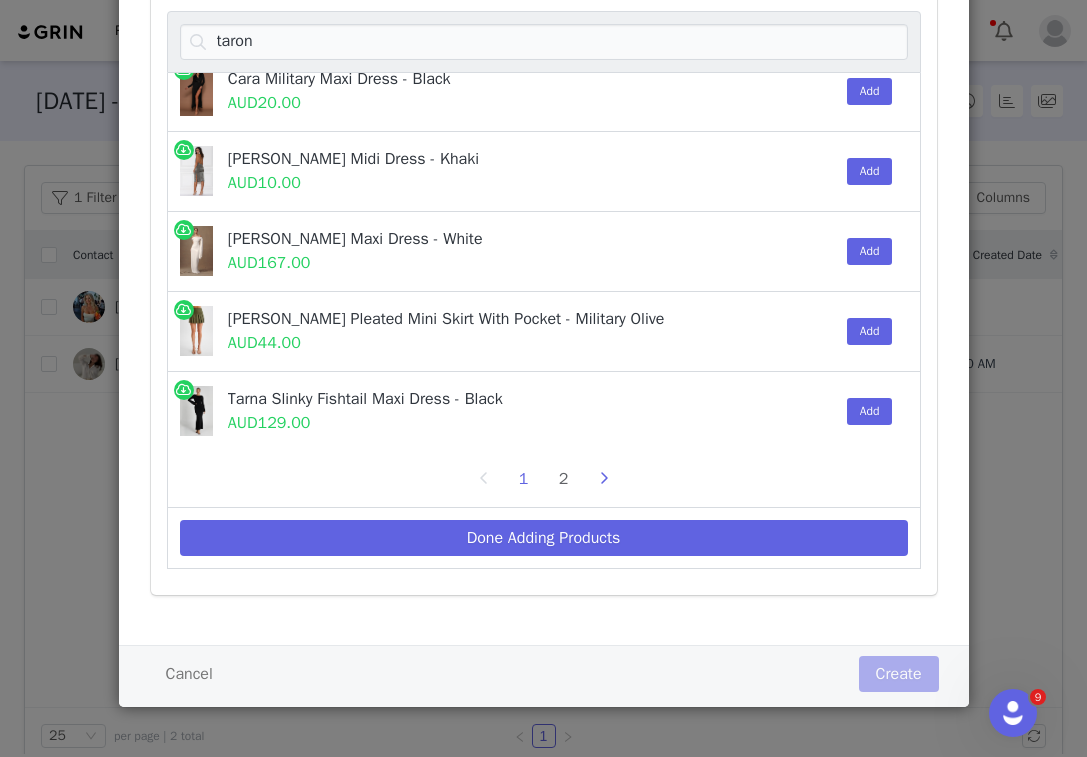 click at bounding box center [604, 479] 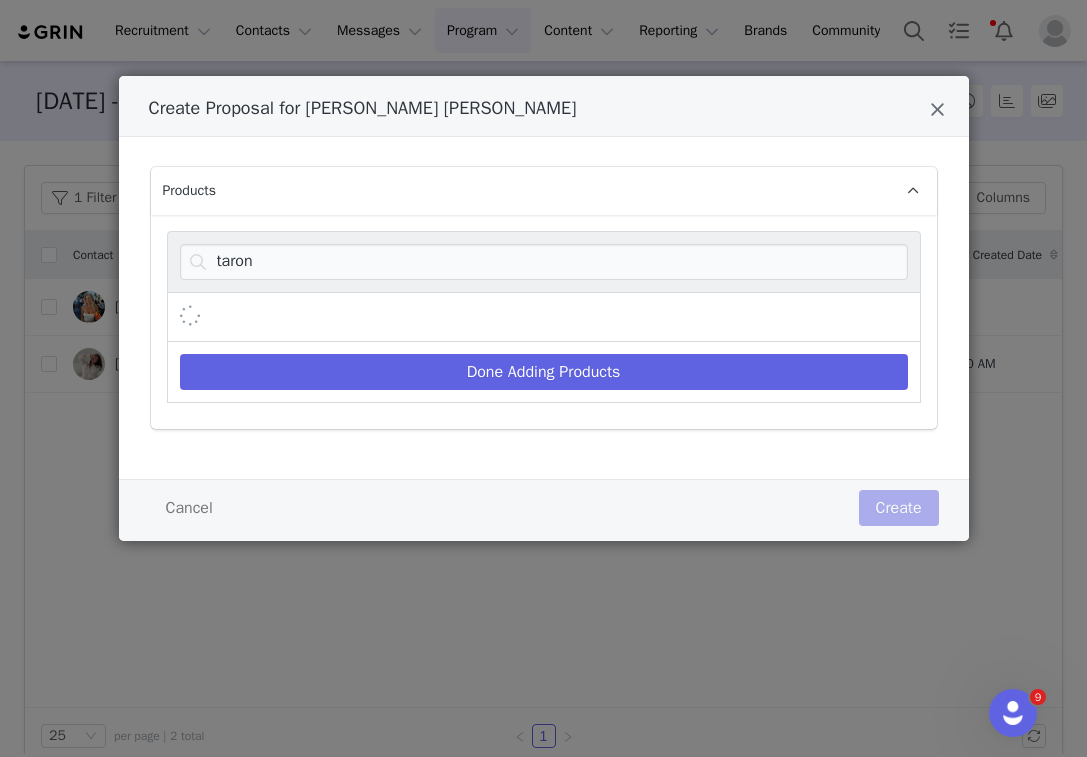 scroll, scrollTop: 0, scrollLeft: 0, axis: both 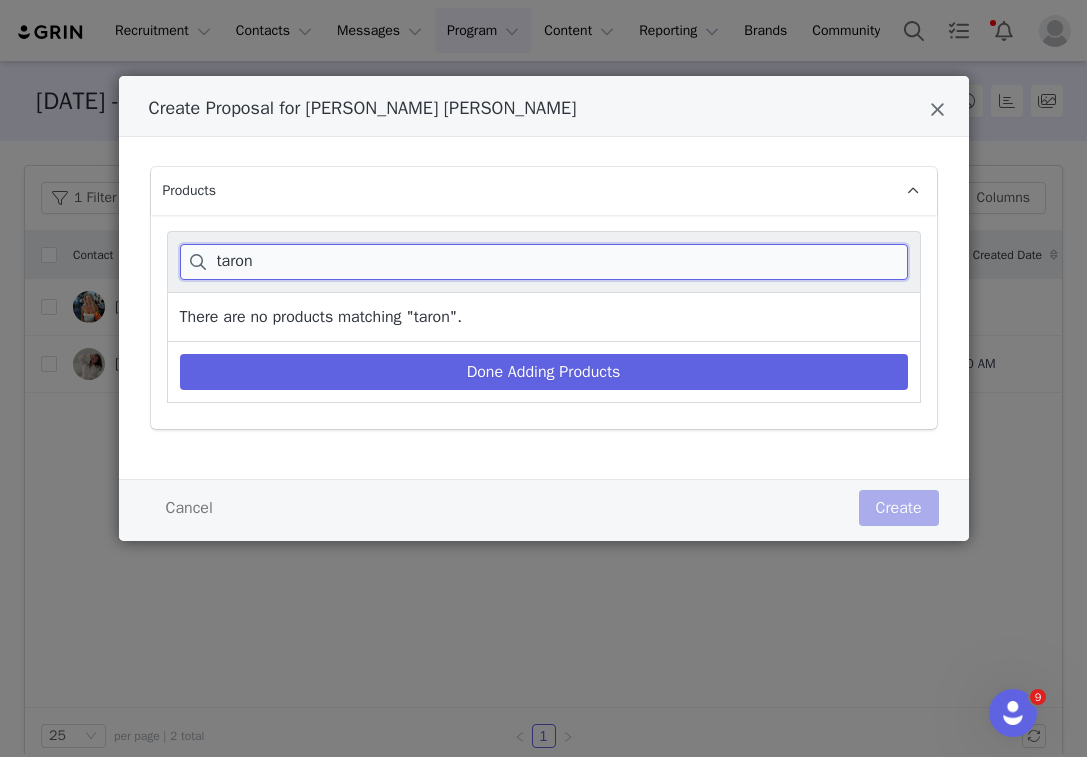 click on "taron" at bounding box center [544, 262] 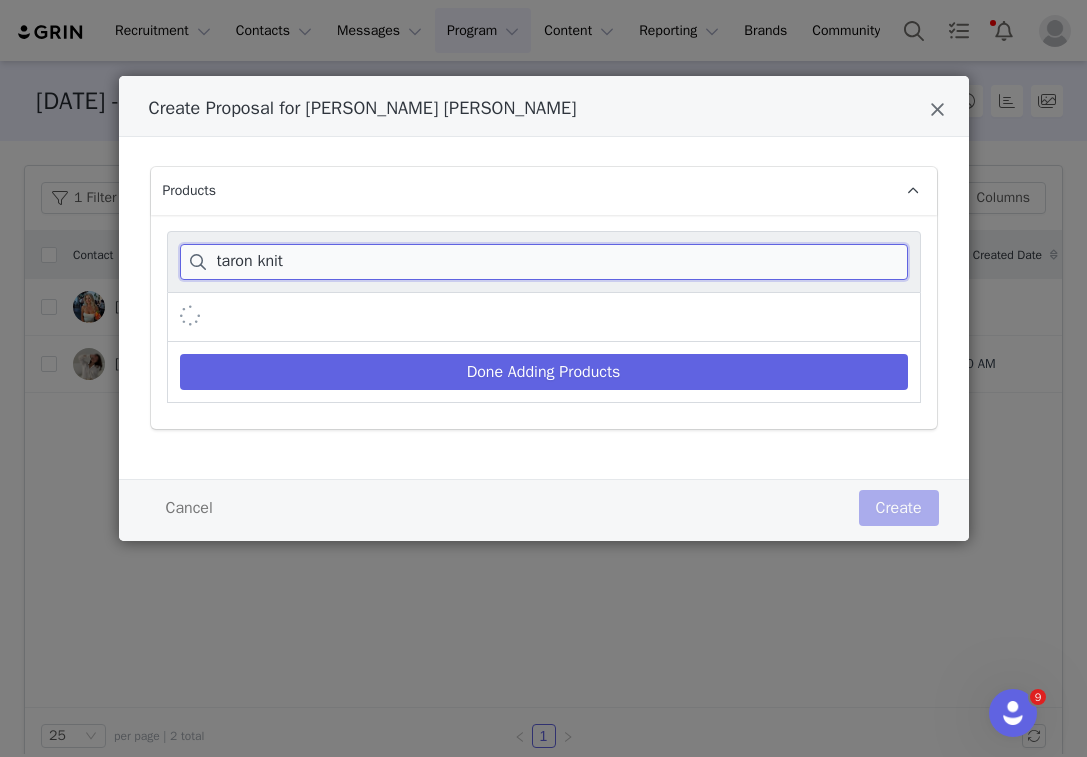 scroll, scrollTop: 0, scrollLeft: 0, axis: both 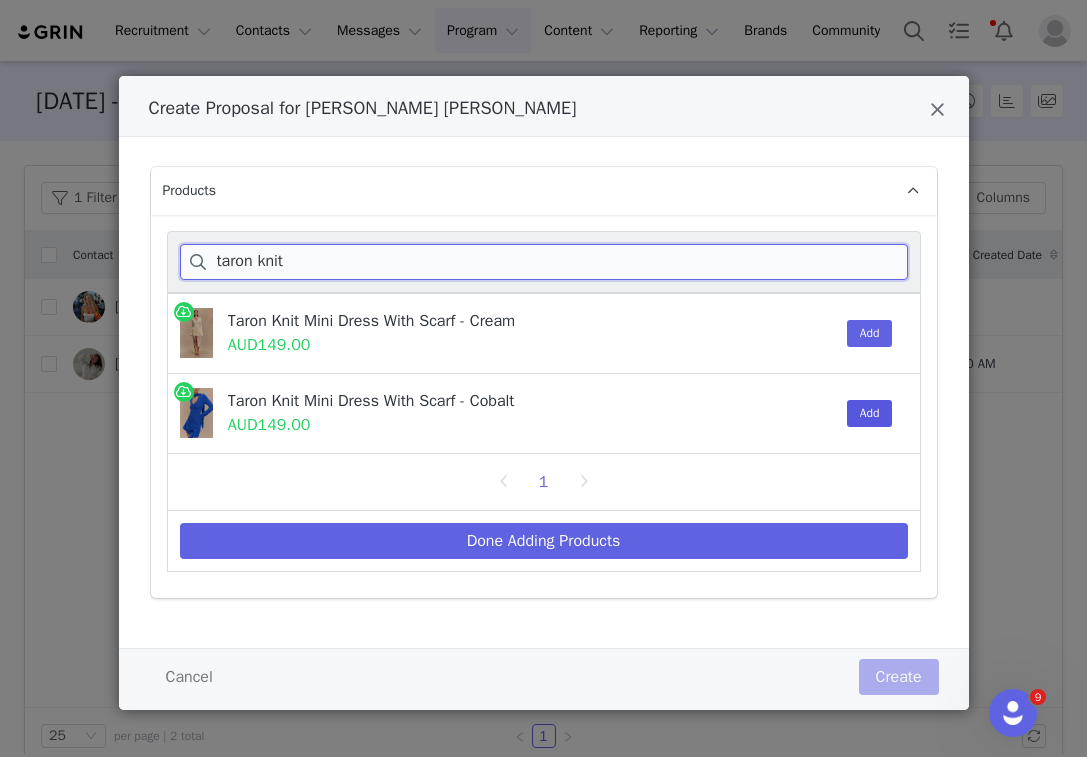 type on "taron knit" 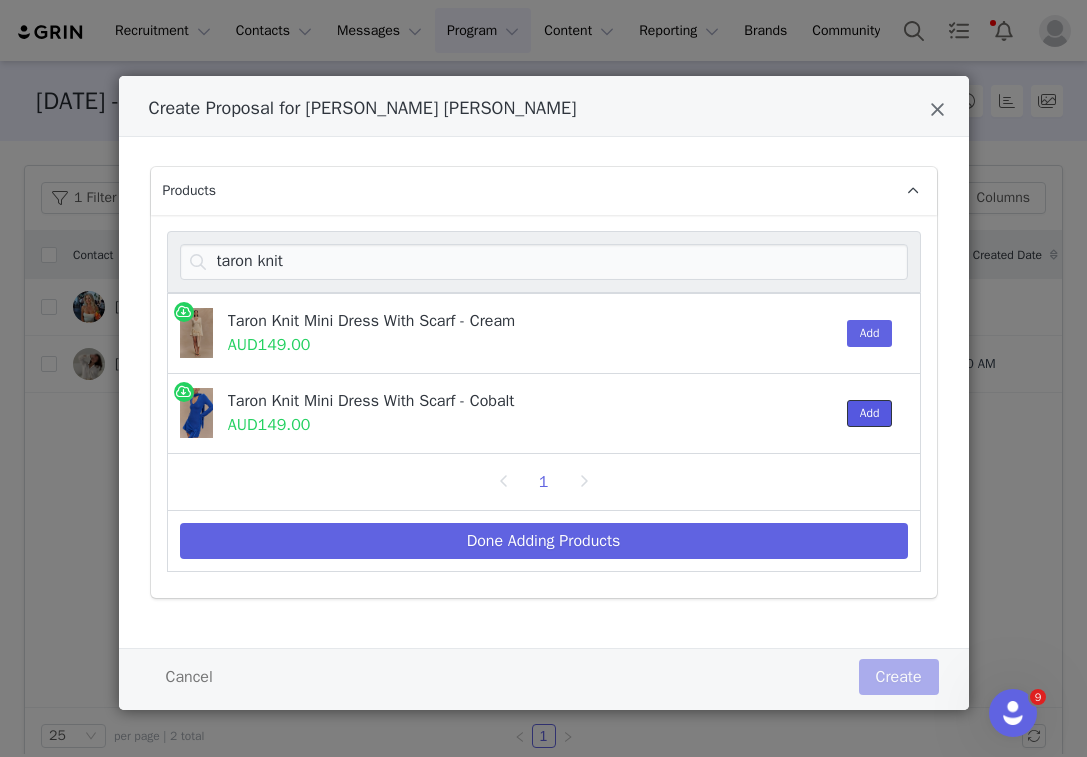 click on "Add" at bounding box center [870, 413] 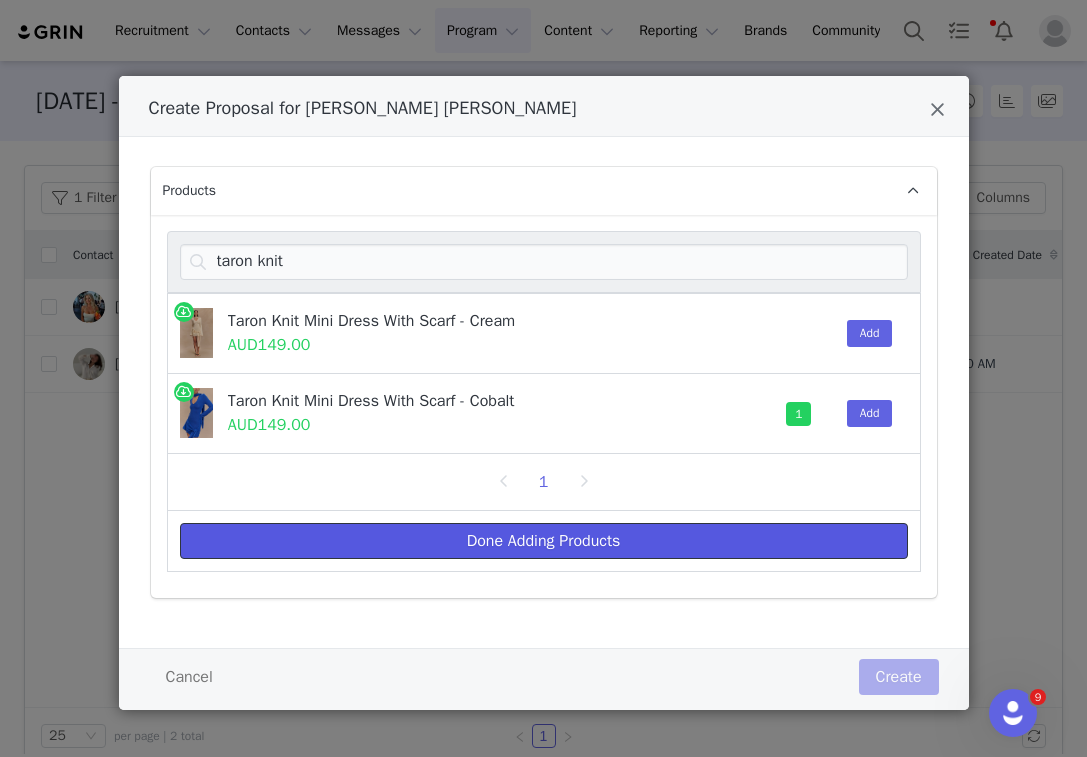 click on "Done Adding Products" at bounding box center (544, 541) 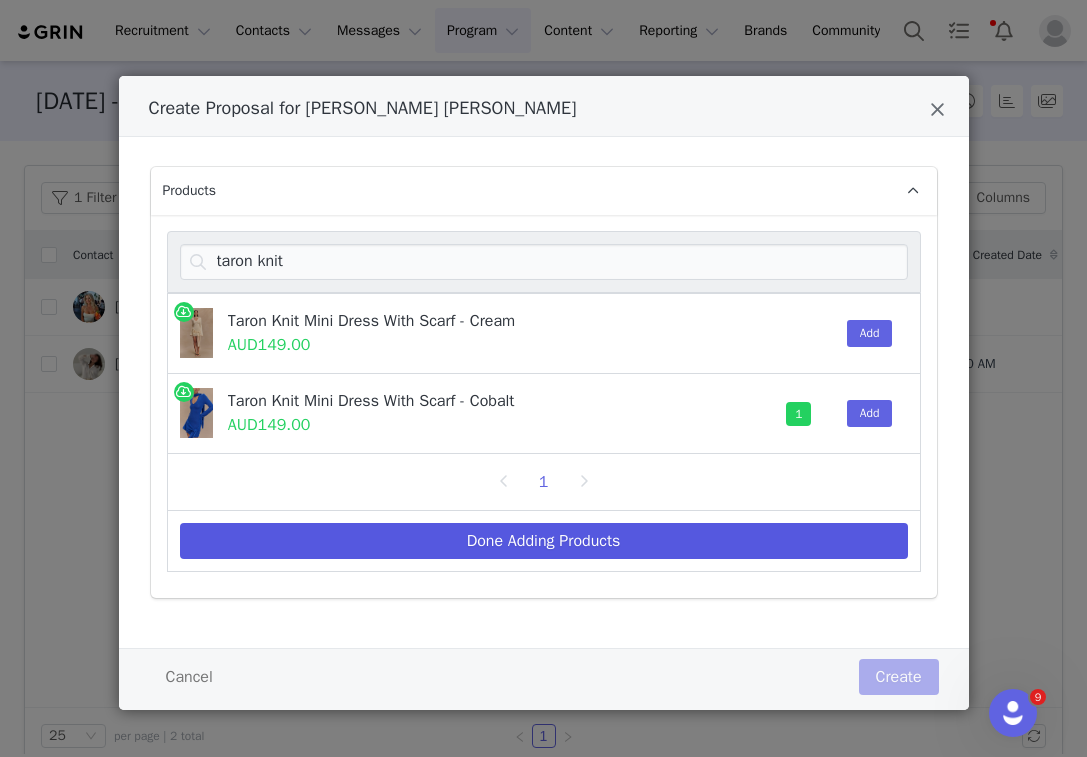 select on "26375441" 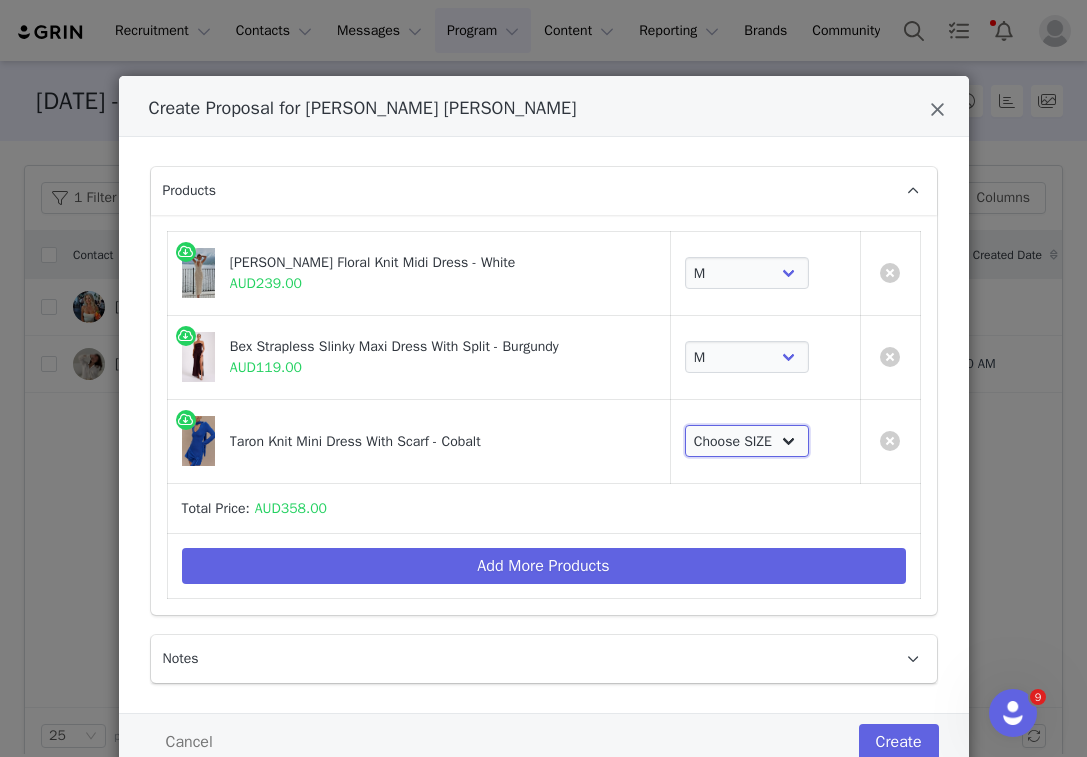 click on "Choose SIZE  XXS   XS   S   M   L   XL   XXL   3XL" at bounding box center (747, 441) 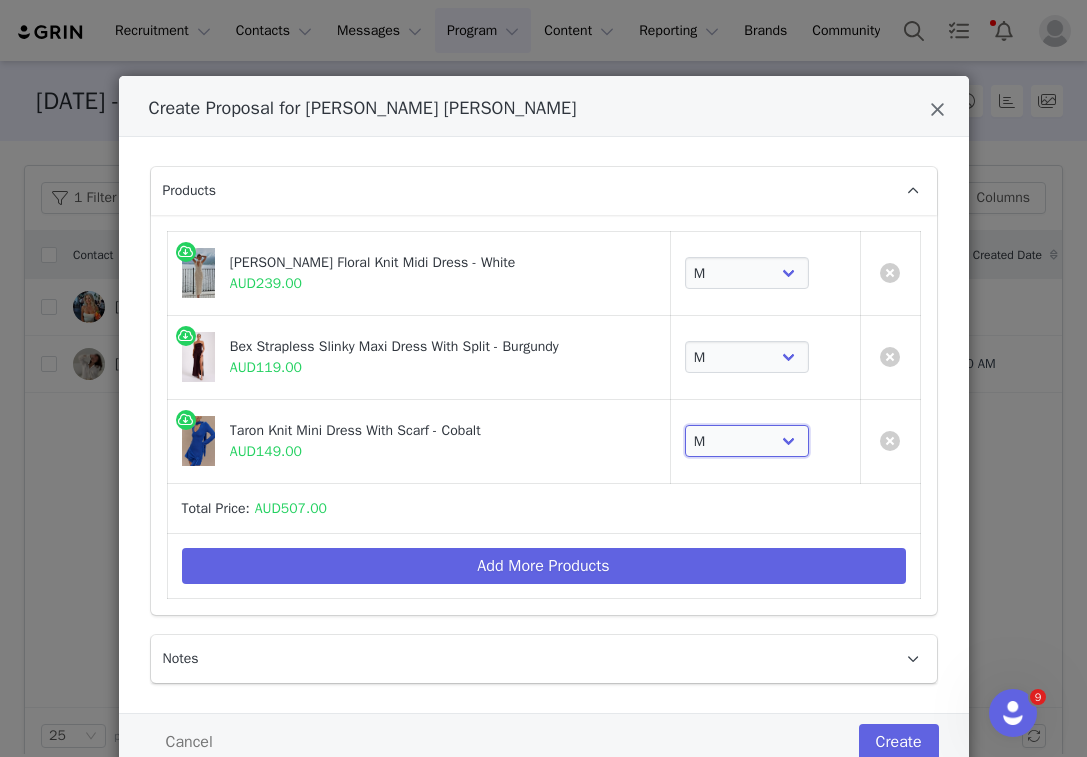 scroll, scrollTop: 67, scrollLeft: 0, axis: vertical 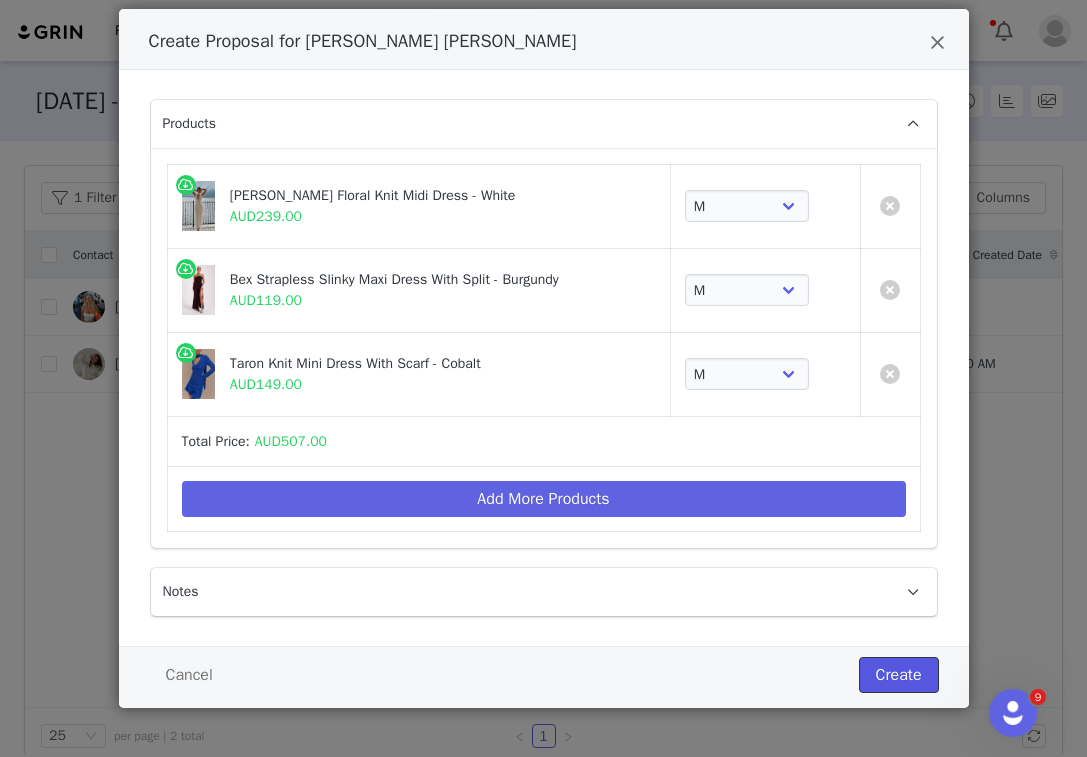 click on "Create" at bounding box center (899, 675) 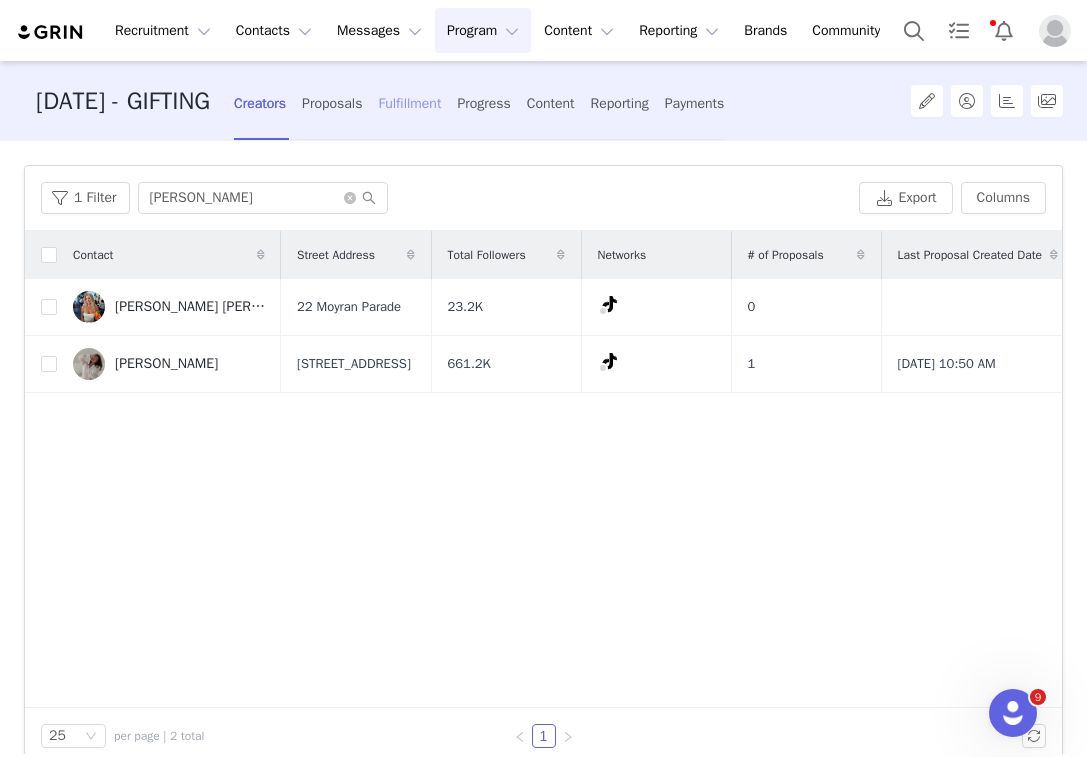 click on "Fulfillment" at bounding box center (409, 103) 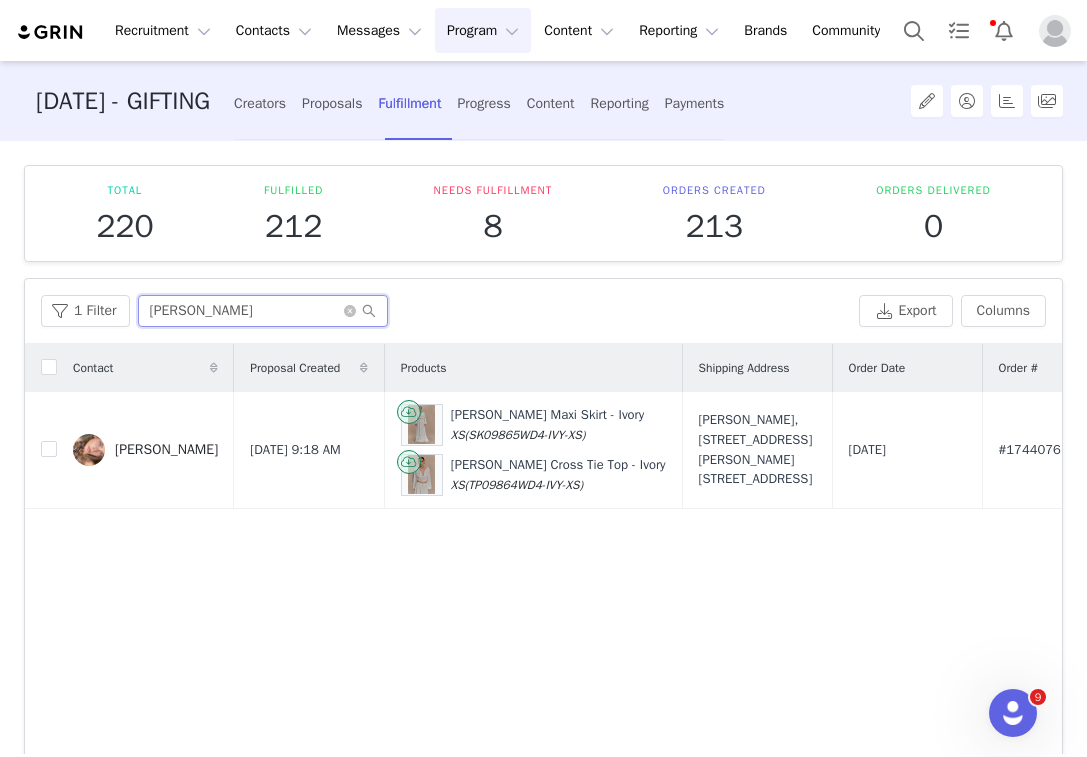 click on "[PERSON_NAME]" at bounding box center [263, 311] 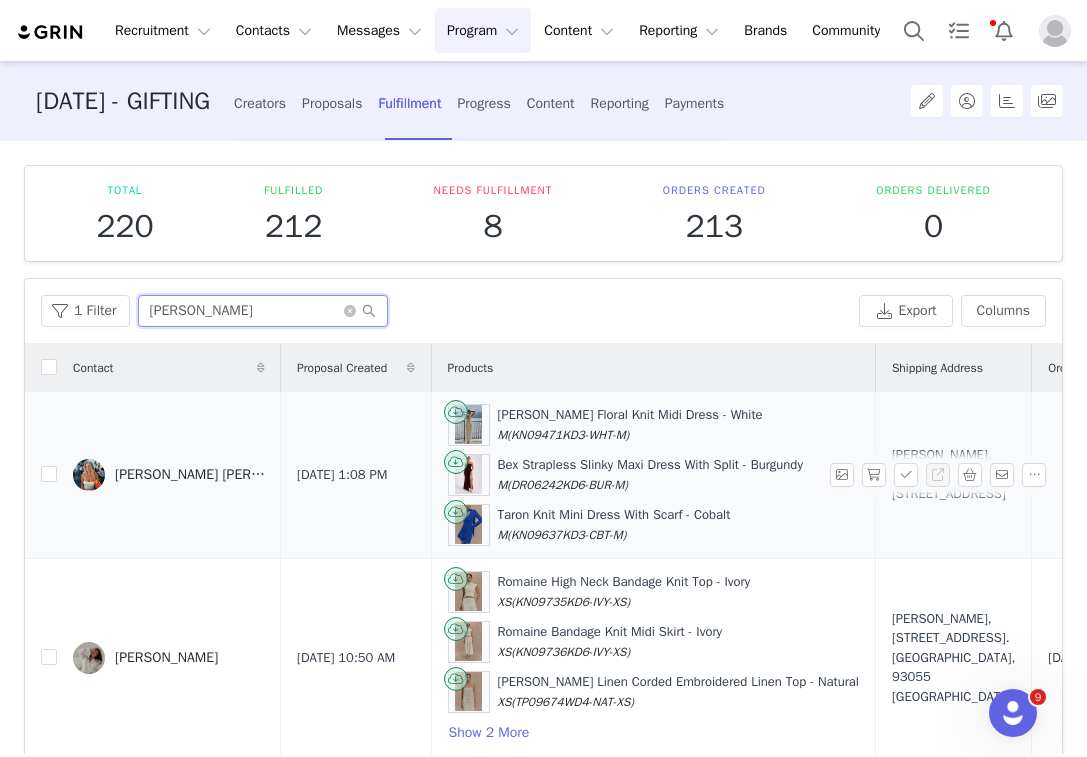 type on "[PERSON_NAME]" 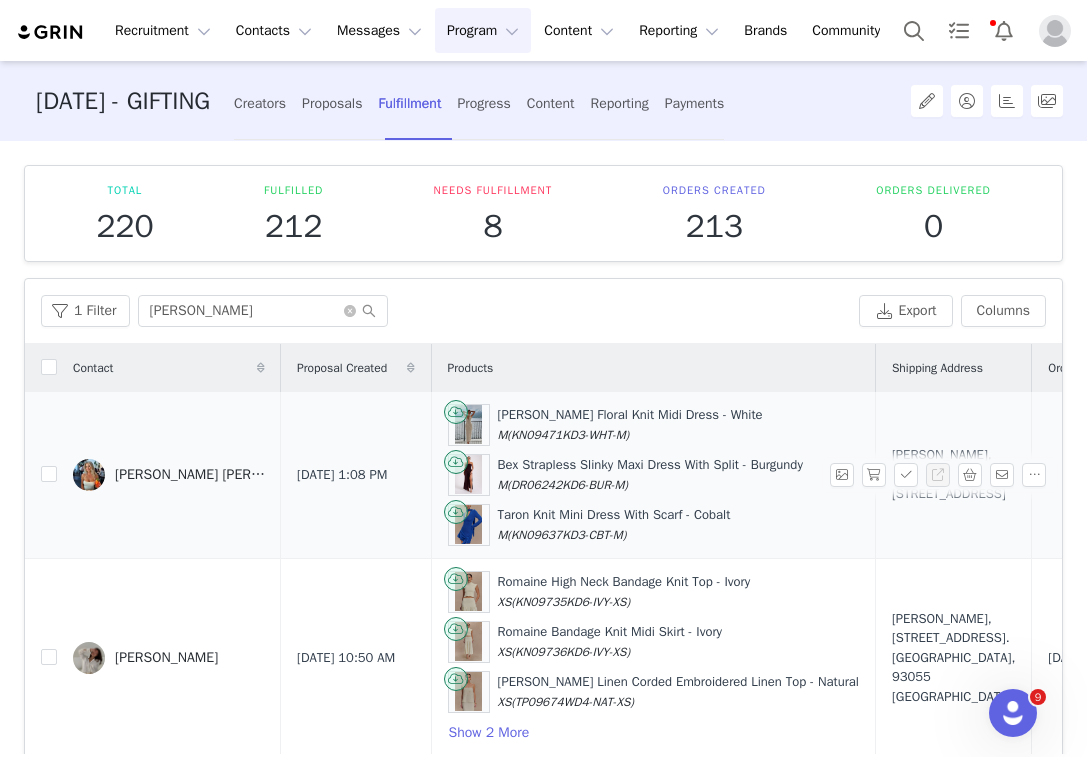 click on "[PERSON_NAME] [PERSON_NAME]" at bounding box center [190, 475] 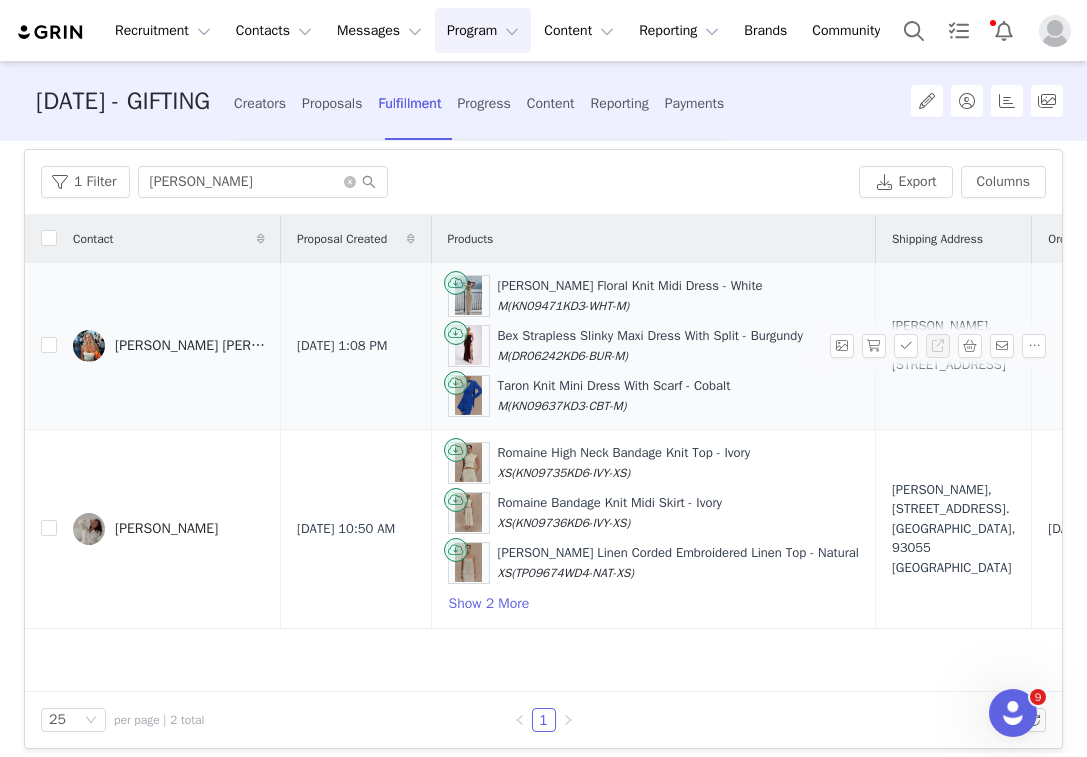 scroll, scrollTop: 147, scrollLeft: 0, axis: vertical 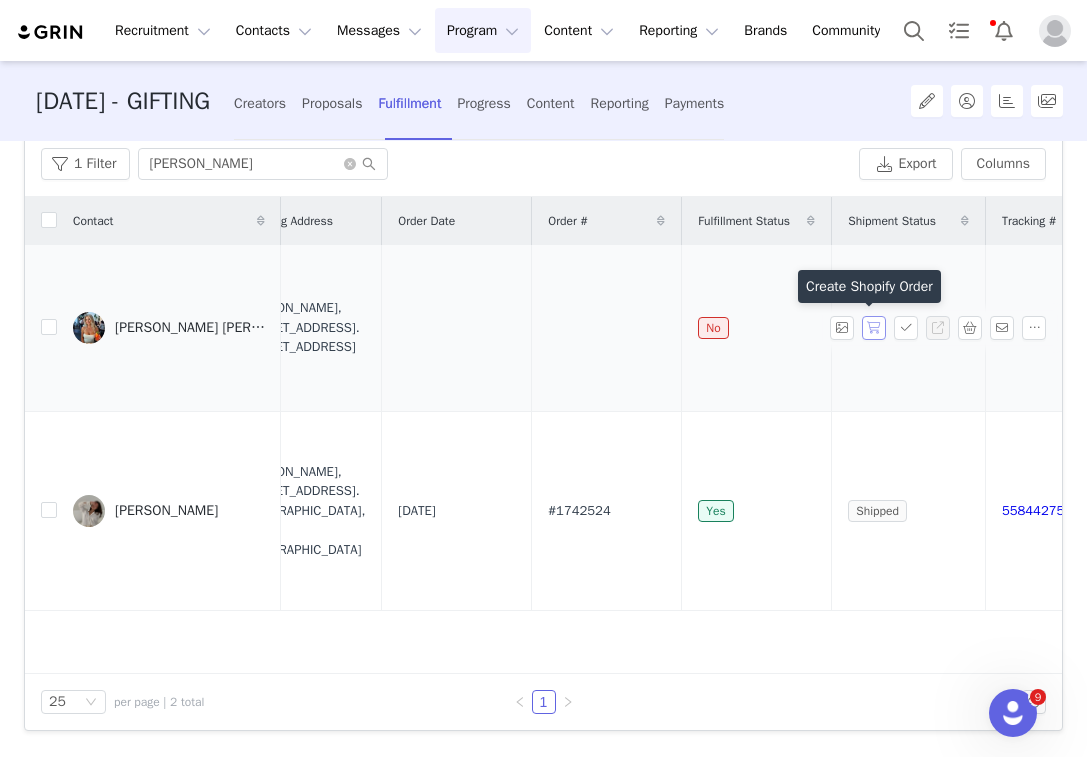 click at bounding box center [874, 328] 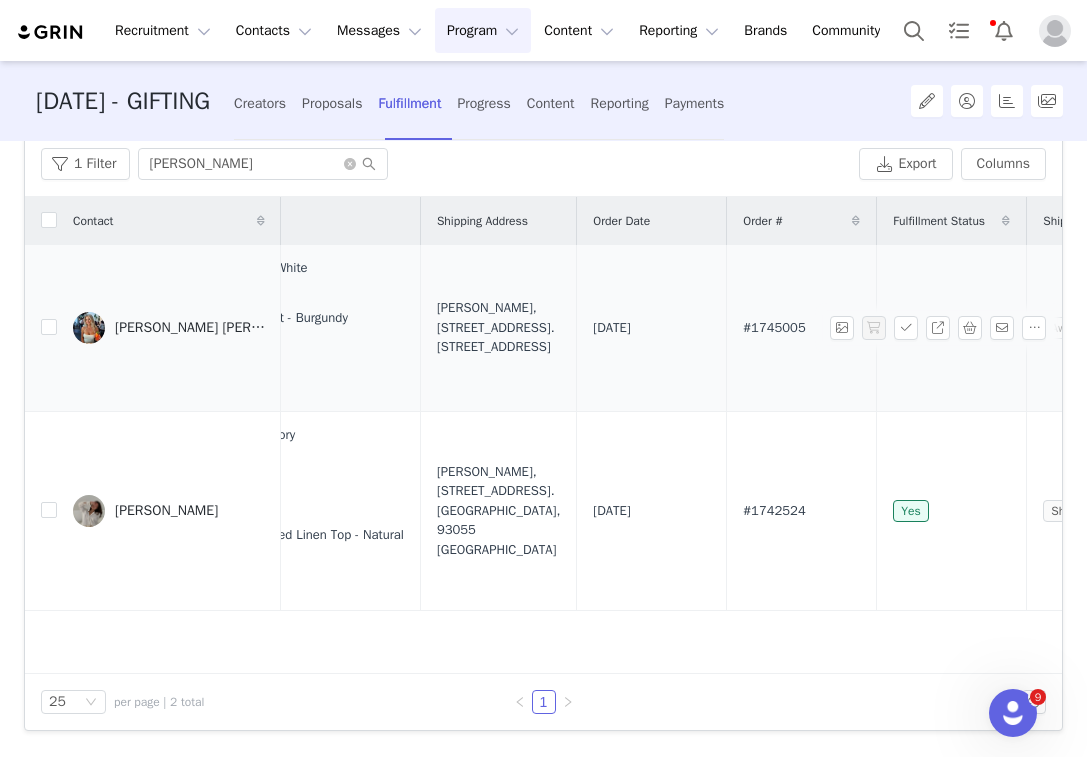 scroll, scrollTop: 0, scrollLeft: 597, axis: horizontal 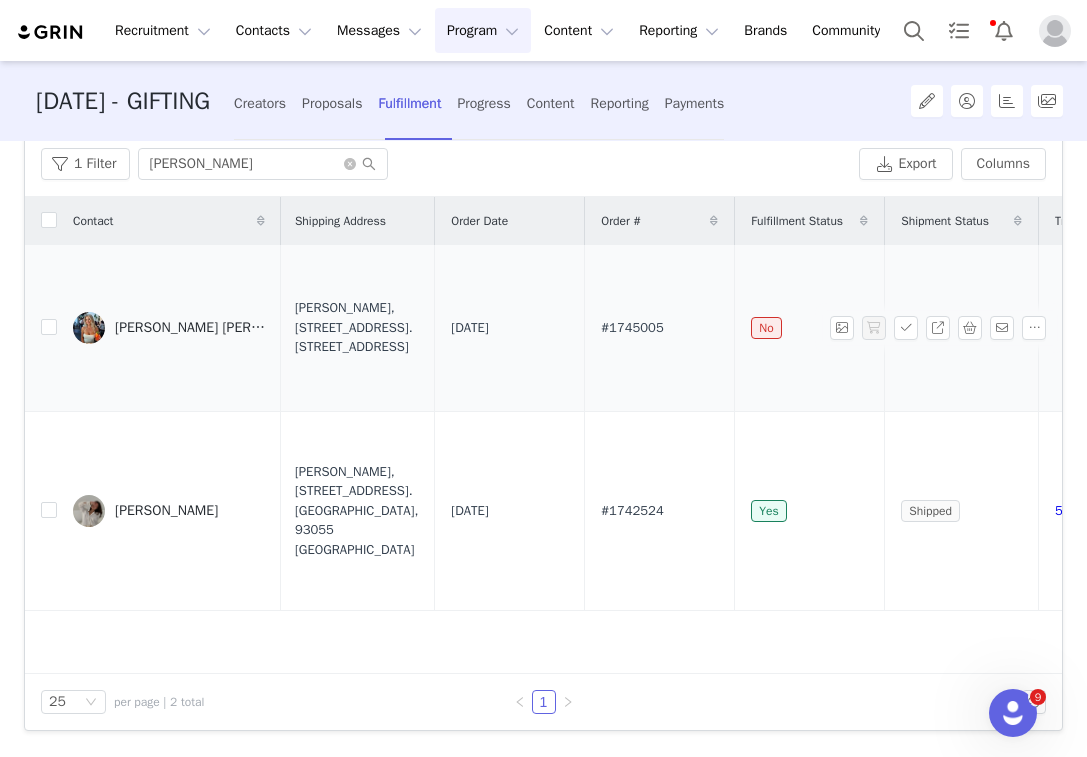 click on "#1745005" at bounding box center (632, 328) 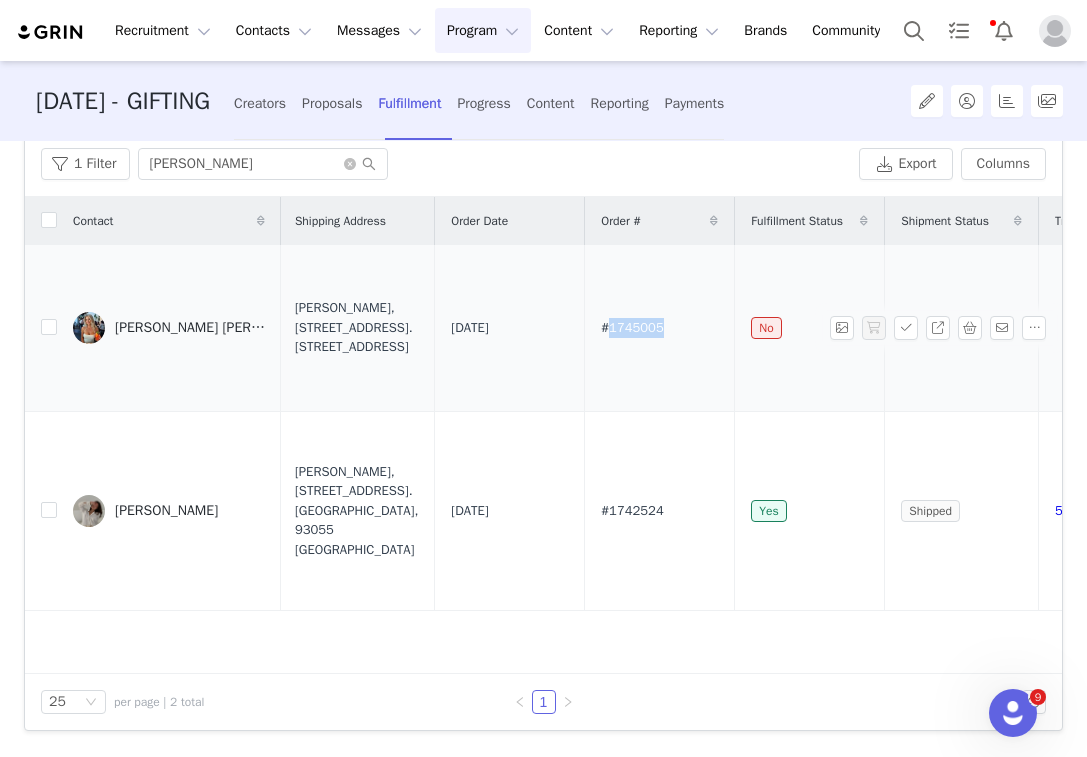 click on "#1745005" at bounding box center (632, 328) 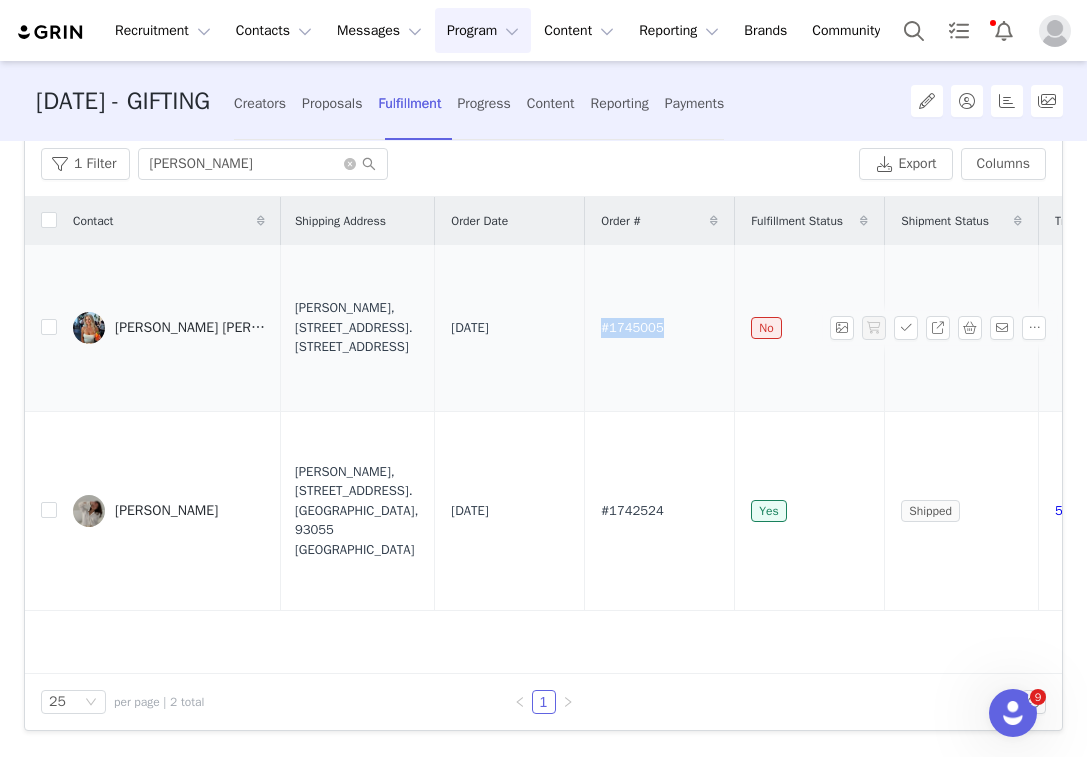 click on "#1745005" at bounding box center (632, 328) 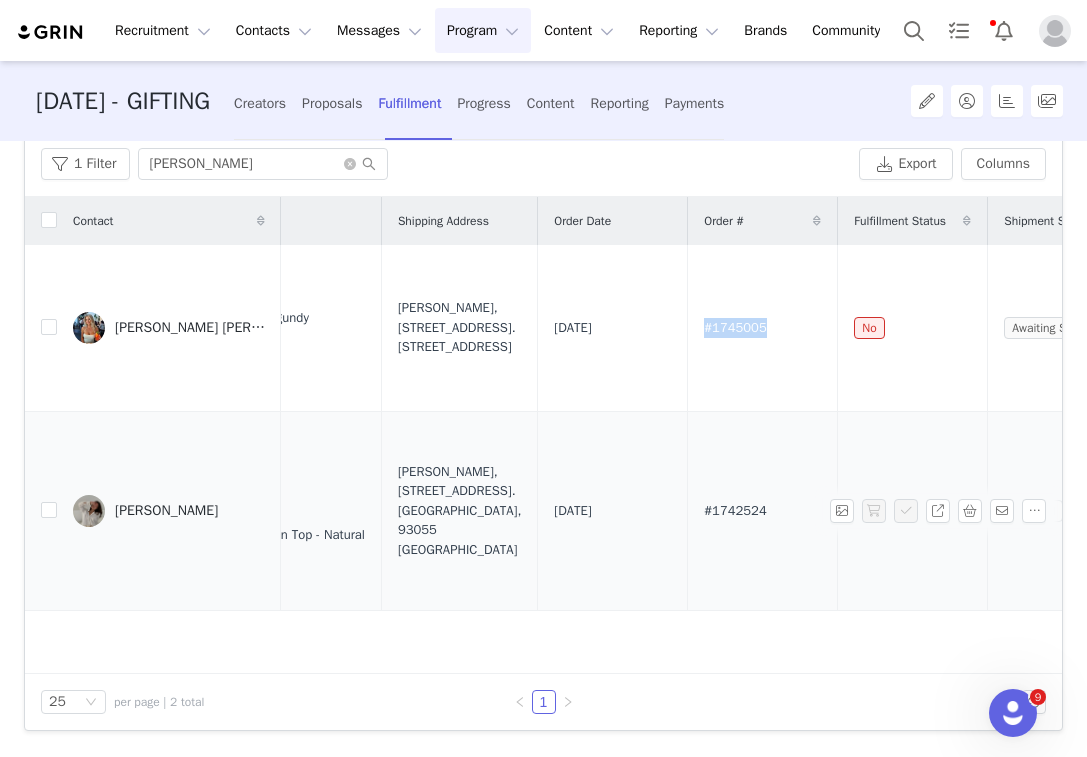 scroll, scrollTop: 0, scrollLeft: 368, axis: horizontal 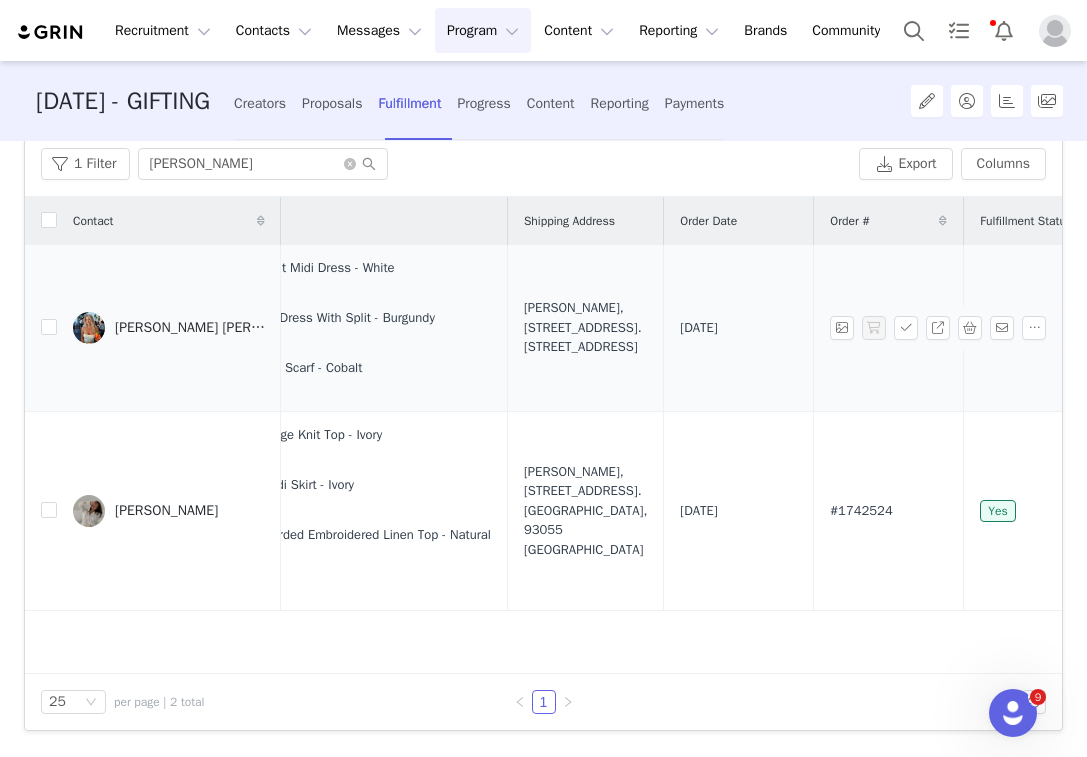 drag, startPoint x: 522, startPoint y: 391, endPoint x: 531, endPoint y: 283, distance: 108.37435 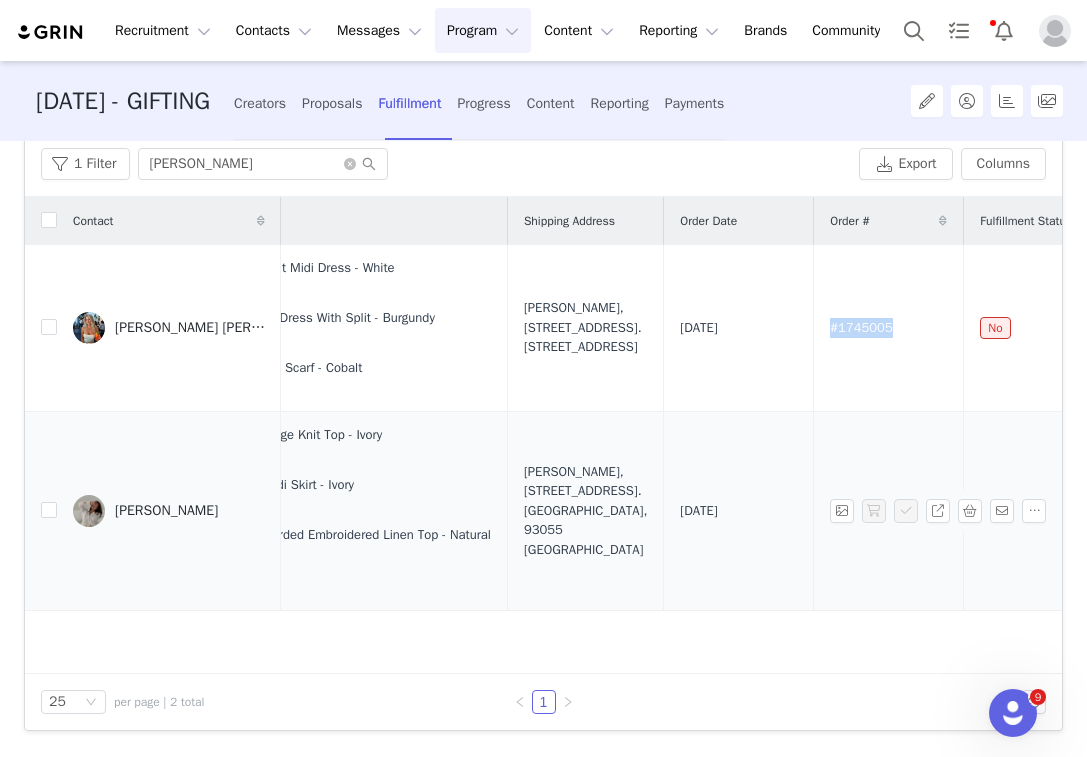 copy on "22 Moyran Parade. [STREET_ADDRESS]" 